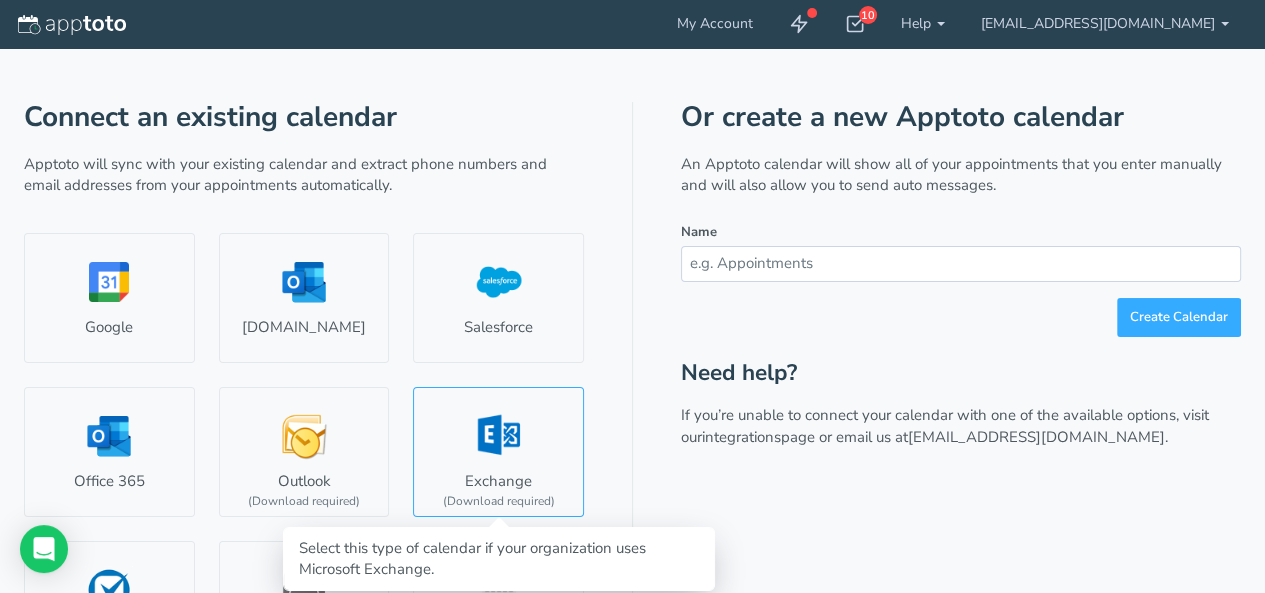 scroll, scrollTop: 40, scrollLeft: 0, axis: vertical 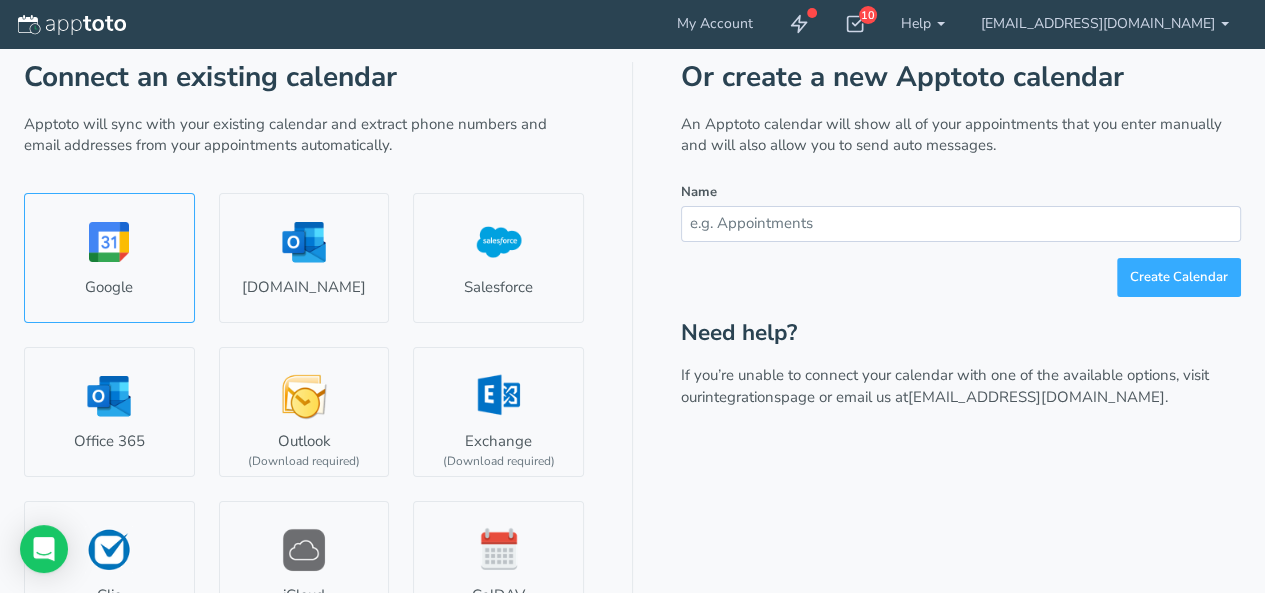 click on "Google" at bounding box center [109, 258] 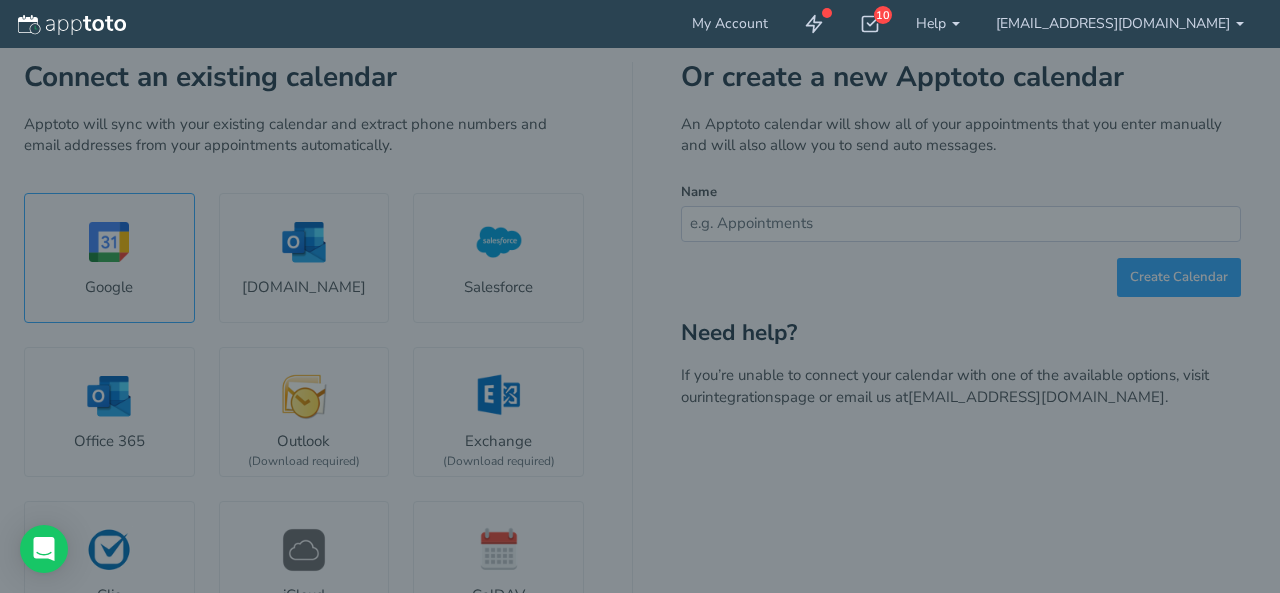 select on "number:56794" 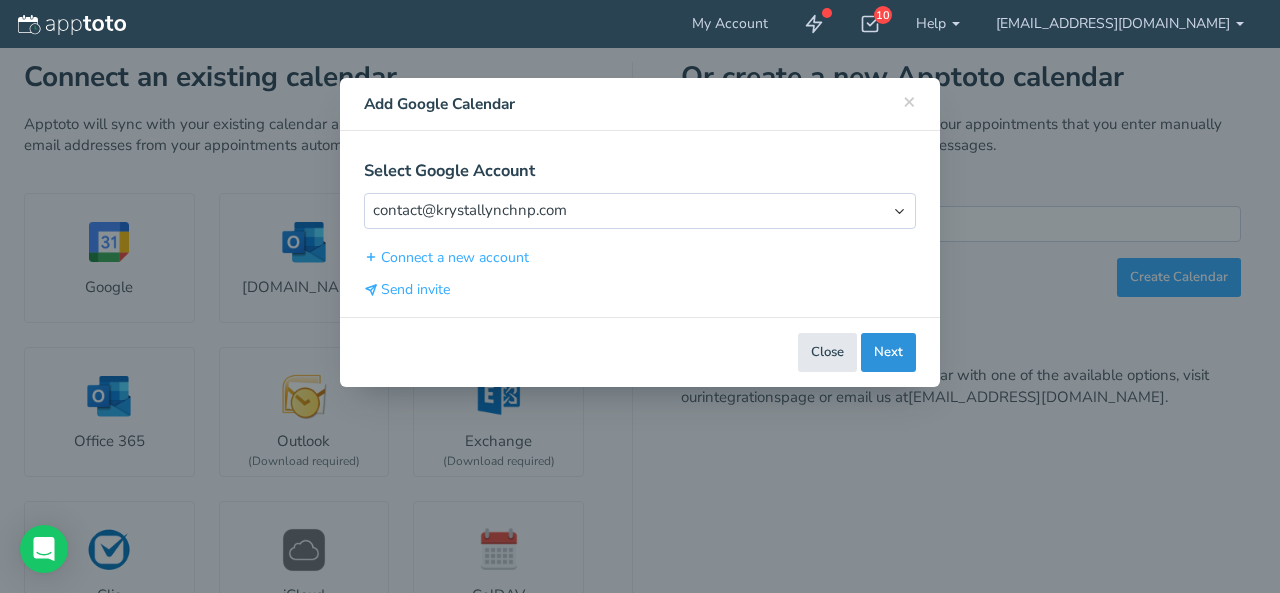 click on "Next" at bounding box center [888, 352] 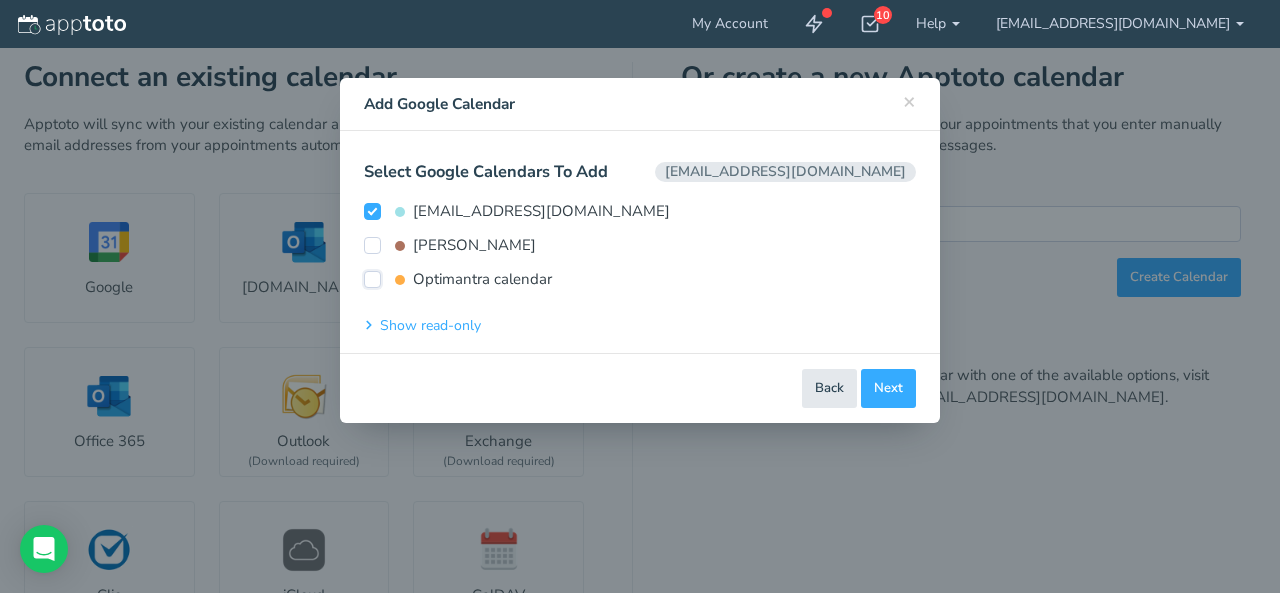 click on "Optimantra calendar" at bounding box center [372, 279] 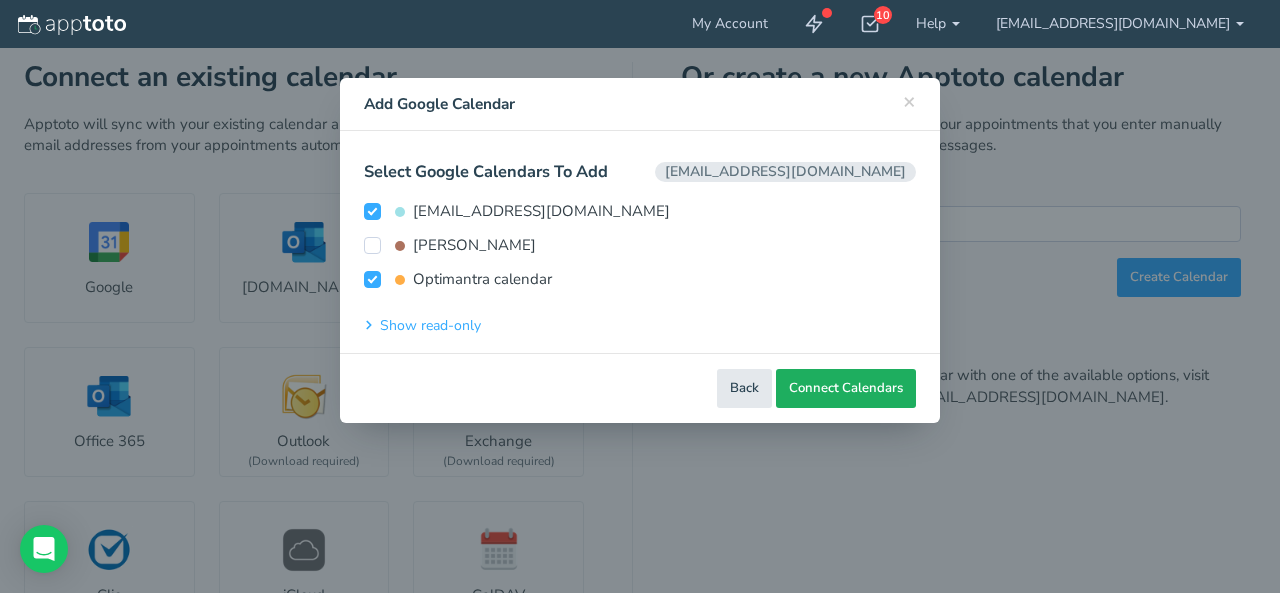 click on "Connect Calendars" at bounding box center [846, 388] 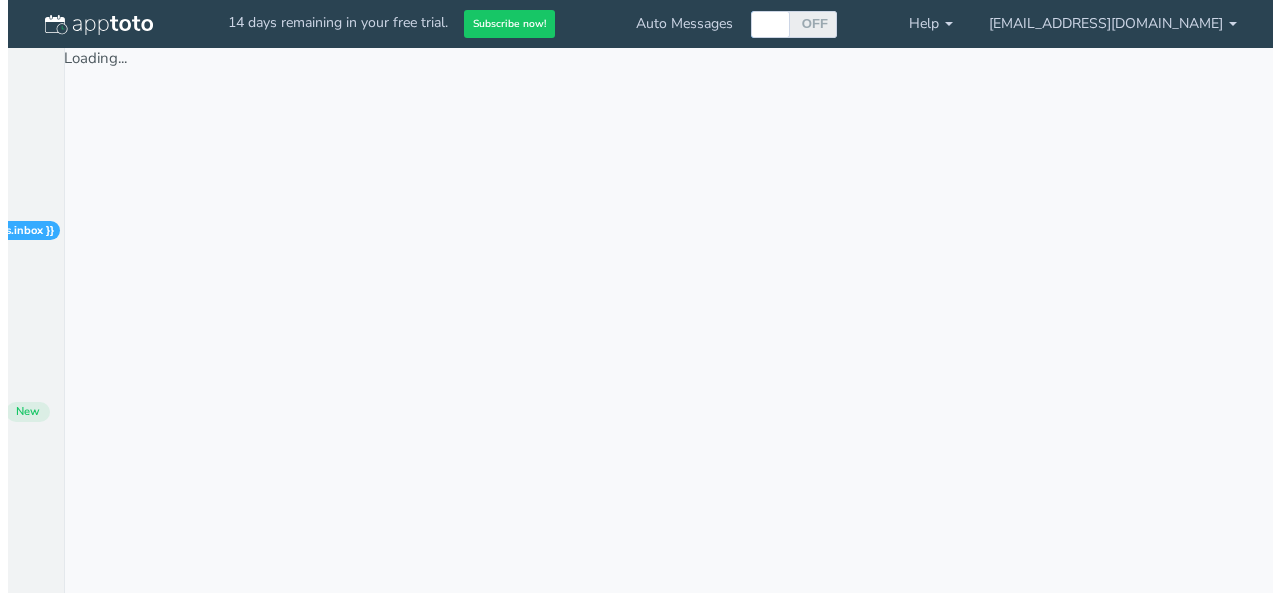 scroll, scrollTop: 0, scrollLeft: 0, axis: both 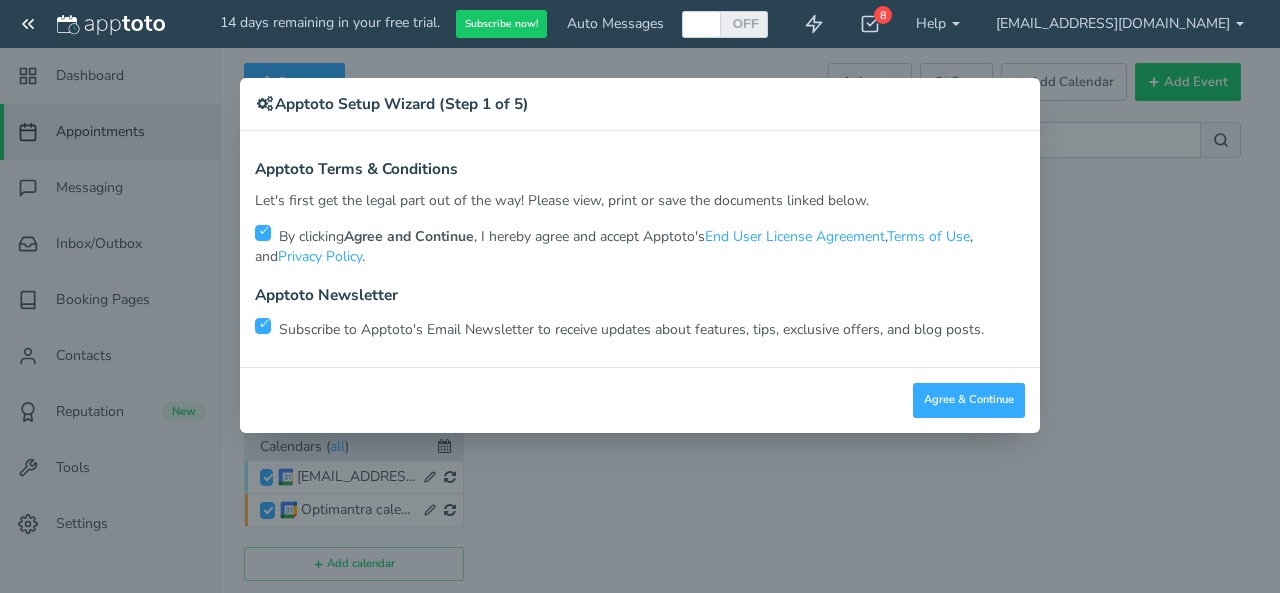 checkbox on "true" 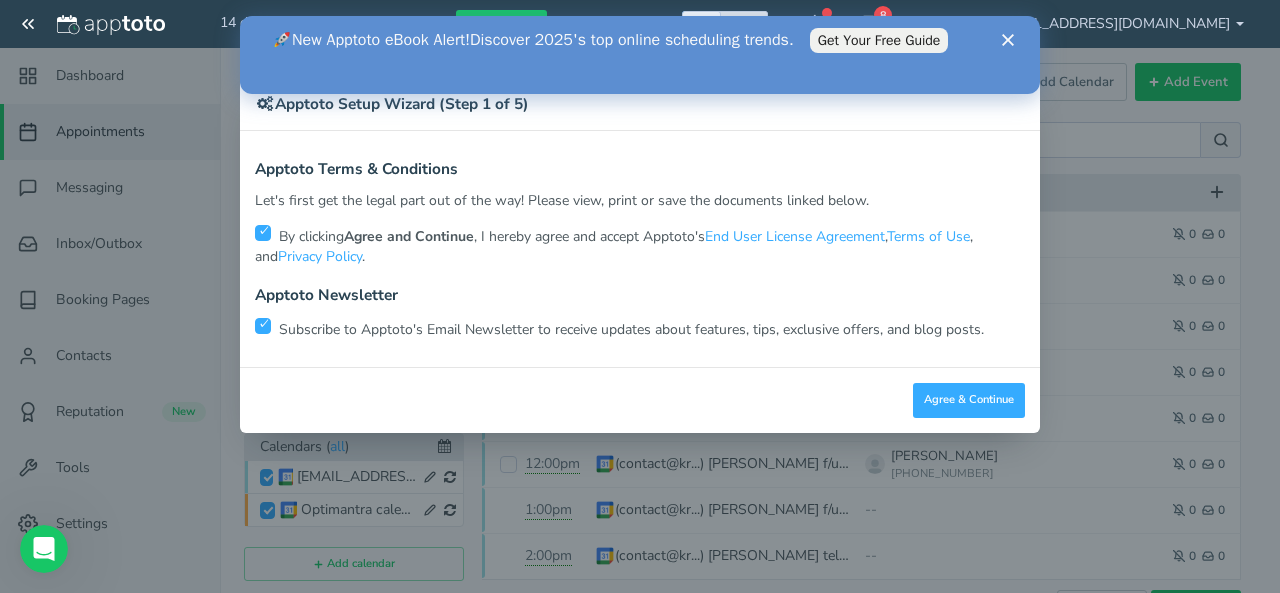 scroll, scrollTop: 0, scrollLeft: 0, axis: both 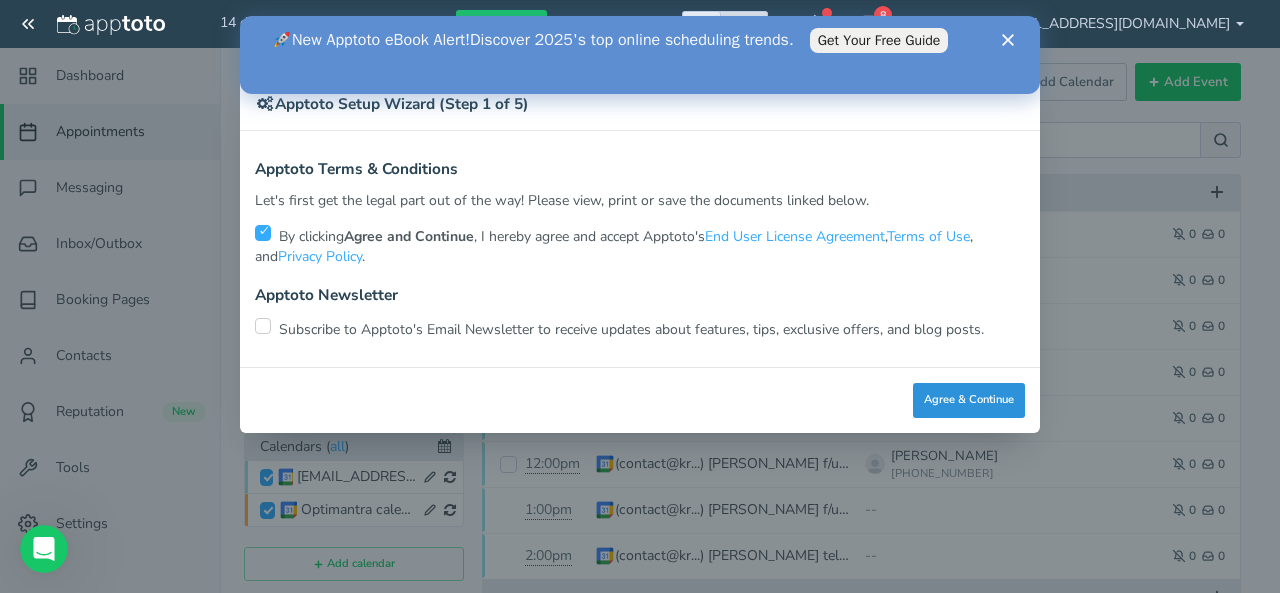 click on "Agree & Continue" at bounding box center (969, 400) 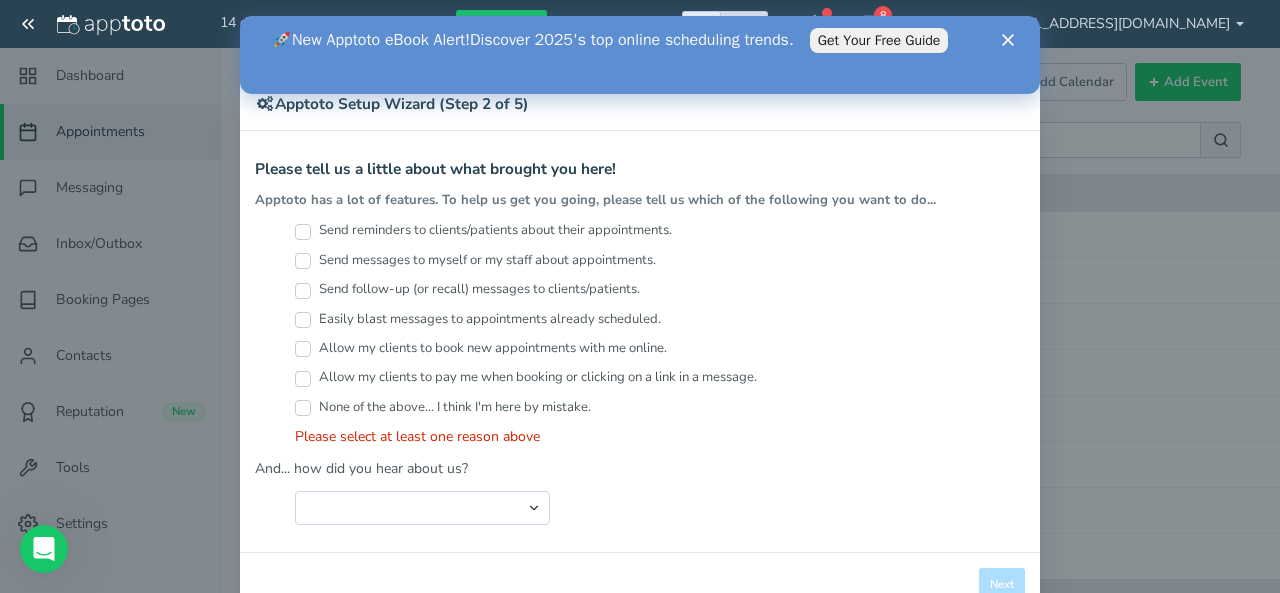 click on "Send reminders to clients/patients about their appointments." at bounding box center (483, 230) 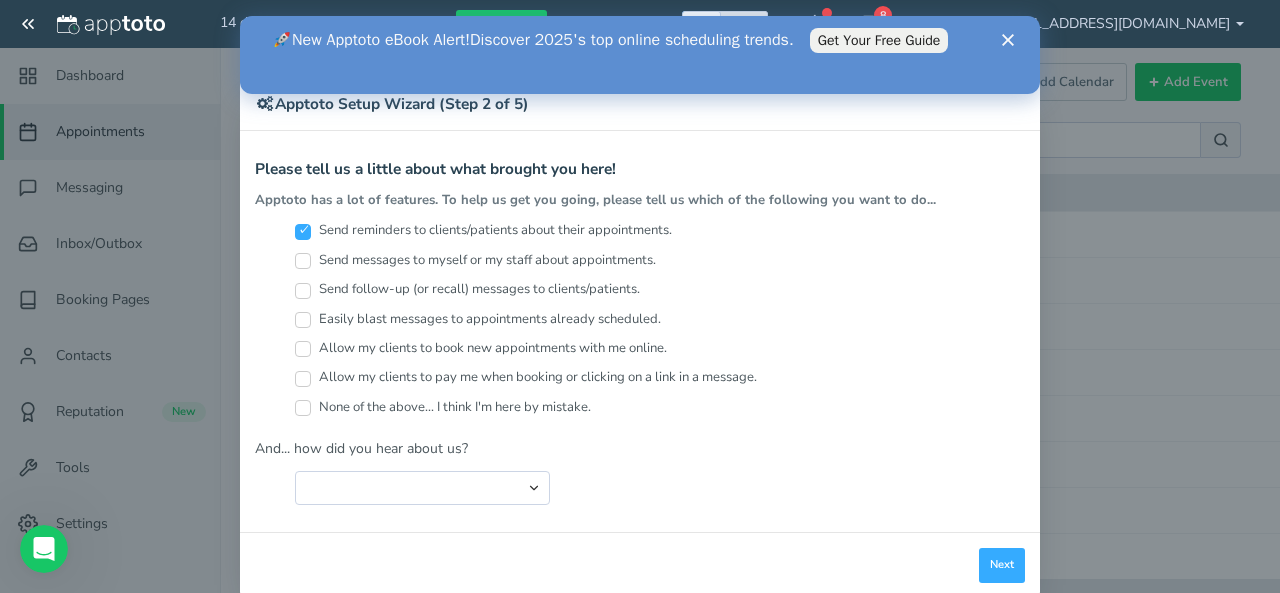 click on "Easily blast messages to appointments already scheduled." at bounding box center [303, 320] 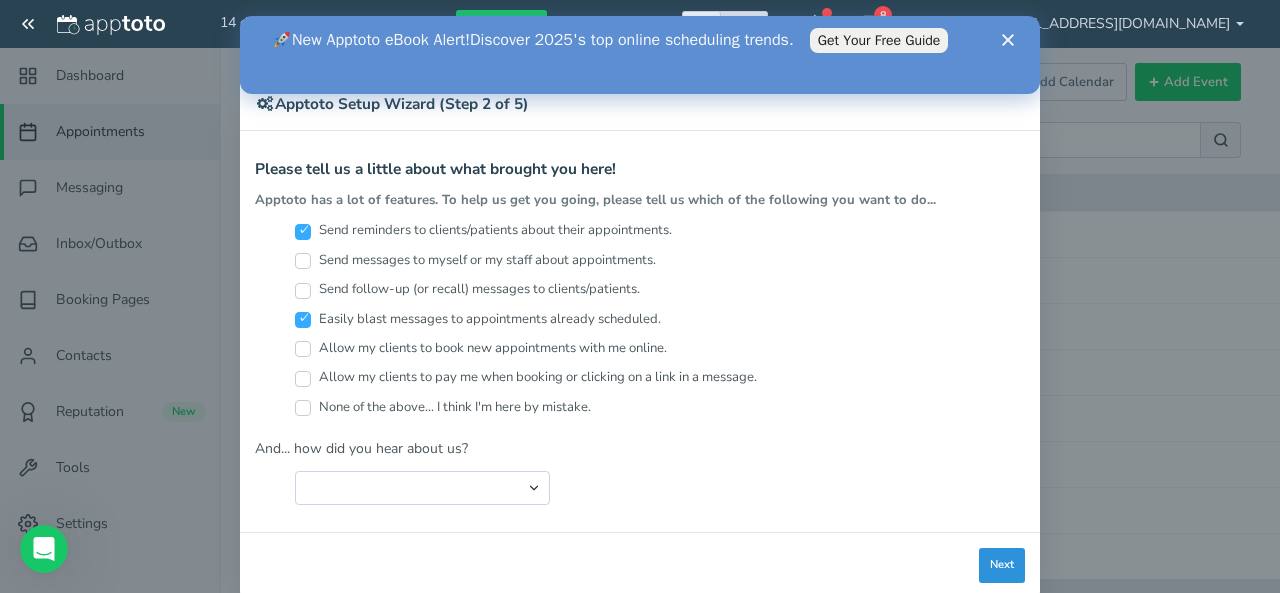 click on "Next" at bounding box center [1002, 565] 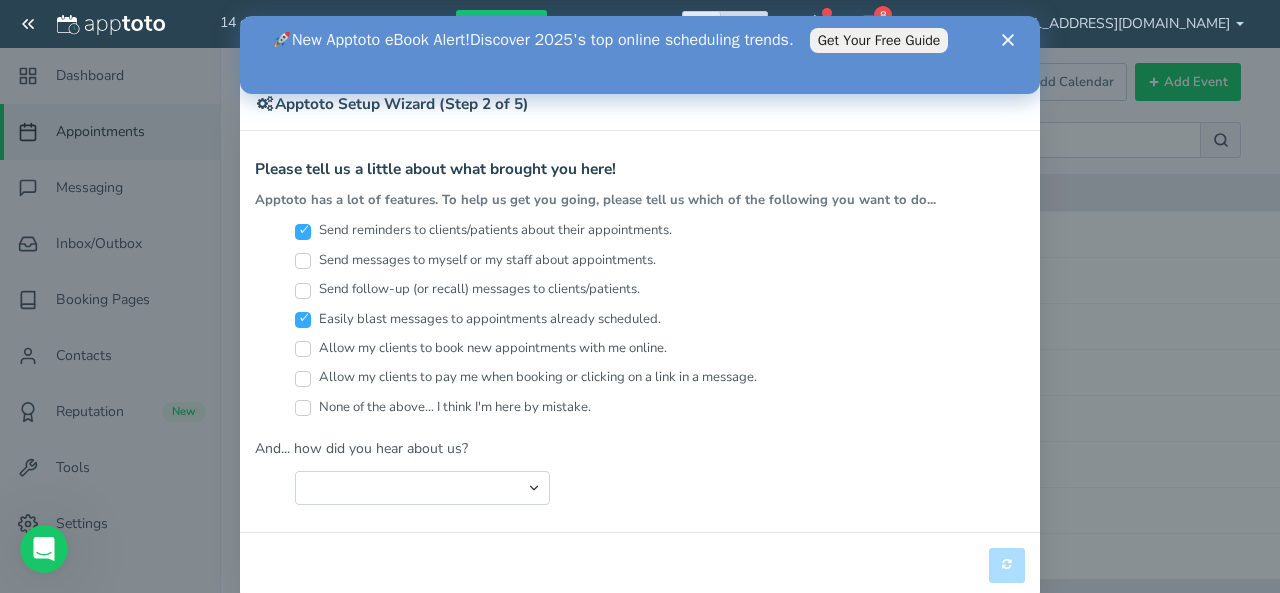 click at bounding box center [1012, 40] 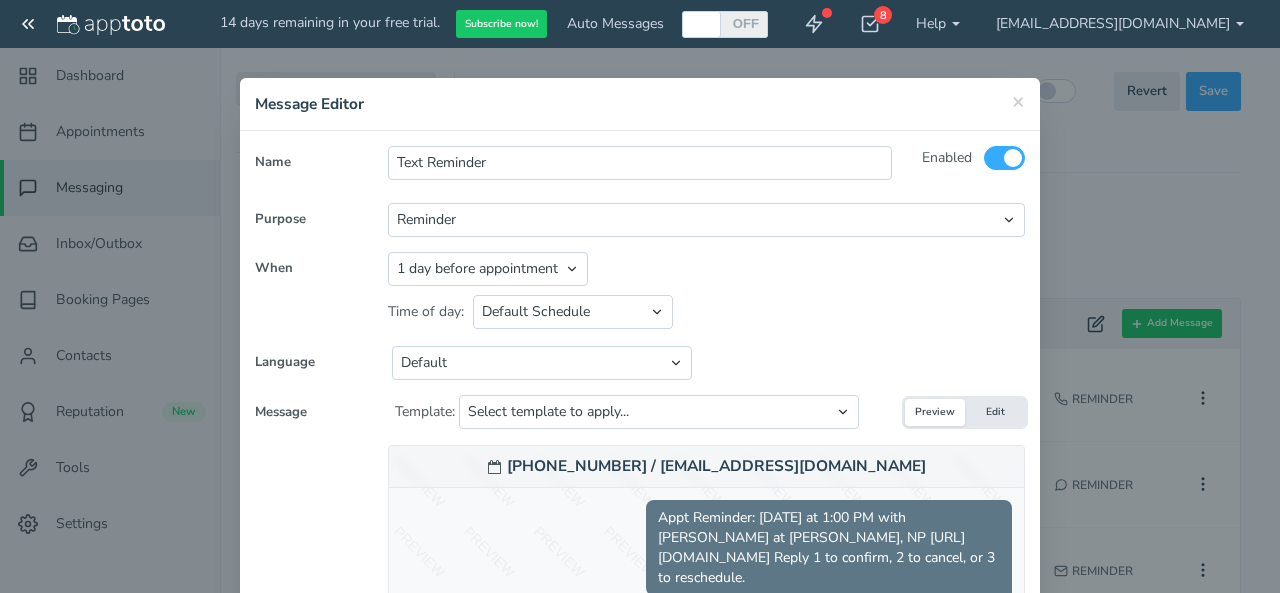 scroll, scrollTop: 0, scrollLeft: 0, axis: both 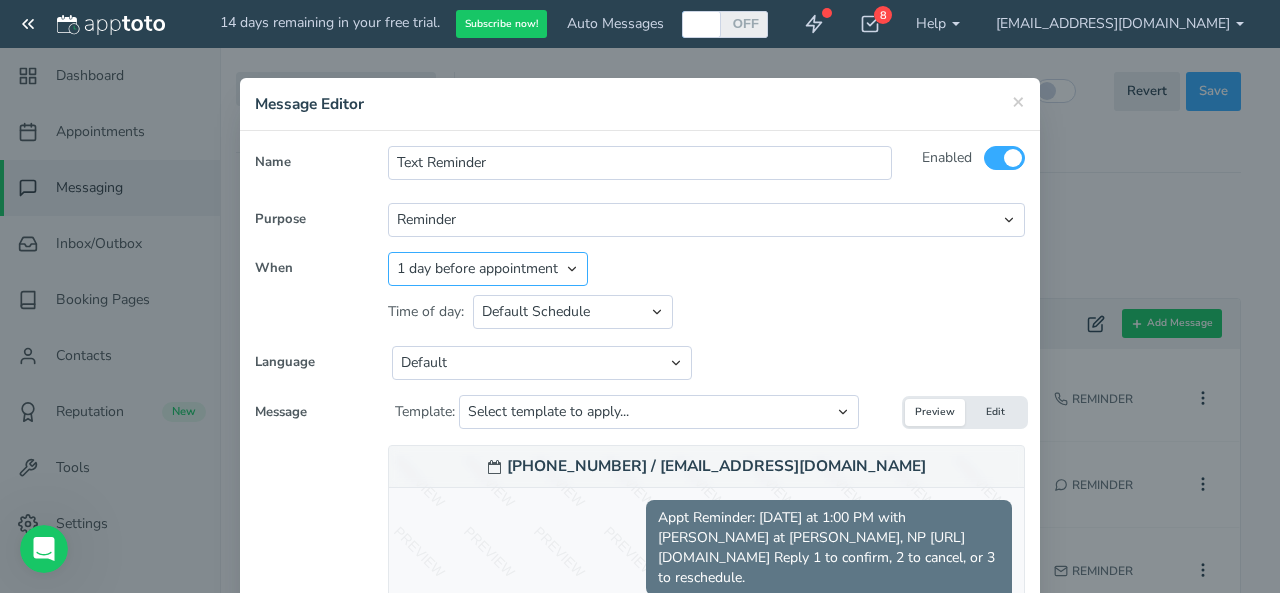 click on "Appointment start time Day of appointment 1 day before appointment 2 days before appointment 3 days before appointment 7 days before appointment 14 days before appointment 1 hour before appointment 1 hour 30 minutes before appointment 2 hours before appointment 3 hours before appointment 4 hours before appointment 30 minutes before appointment Between Relative day and time" at bounding box center (488, 269) 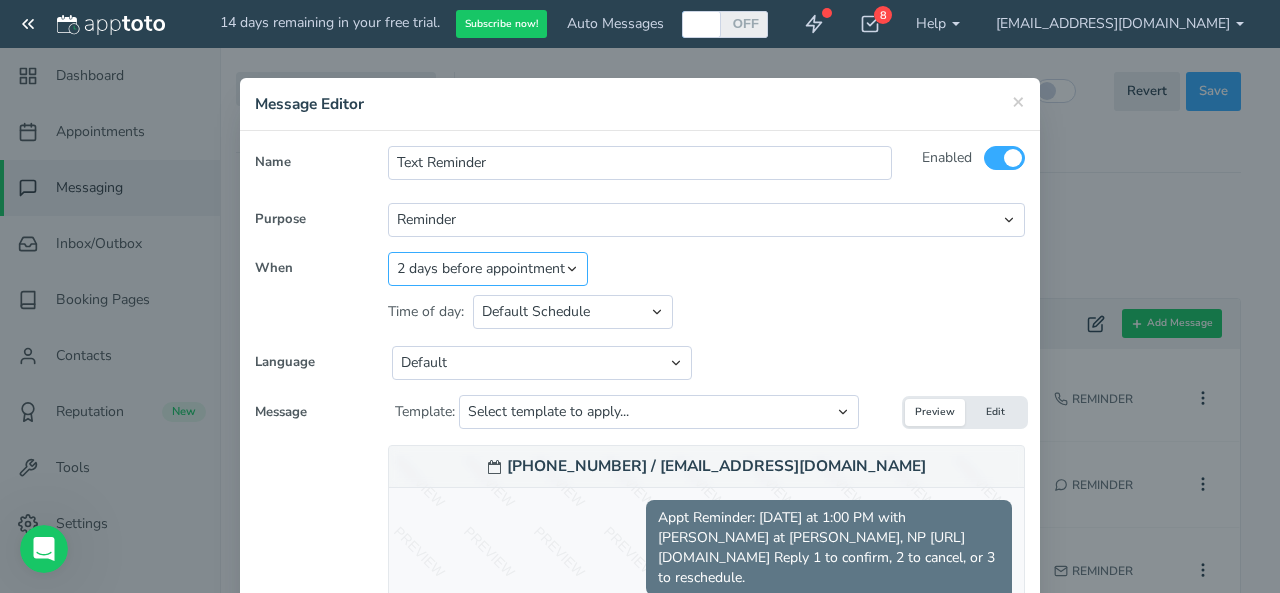 click on "Appointment start time Day of appointment 1 day before appointment 2 days before appointment 3 days before appointment 7 days before appointment 14 days before appointment 1 hour before appointment 1 hour 30 minutes before appointment 2 hours before appointment 3 hours before appointment 4 hours before appointment 30 minutes before appointment Between Relative day and time" at bounding box center [488, 269] 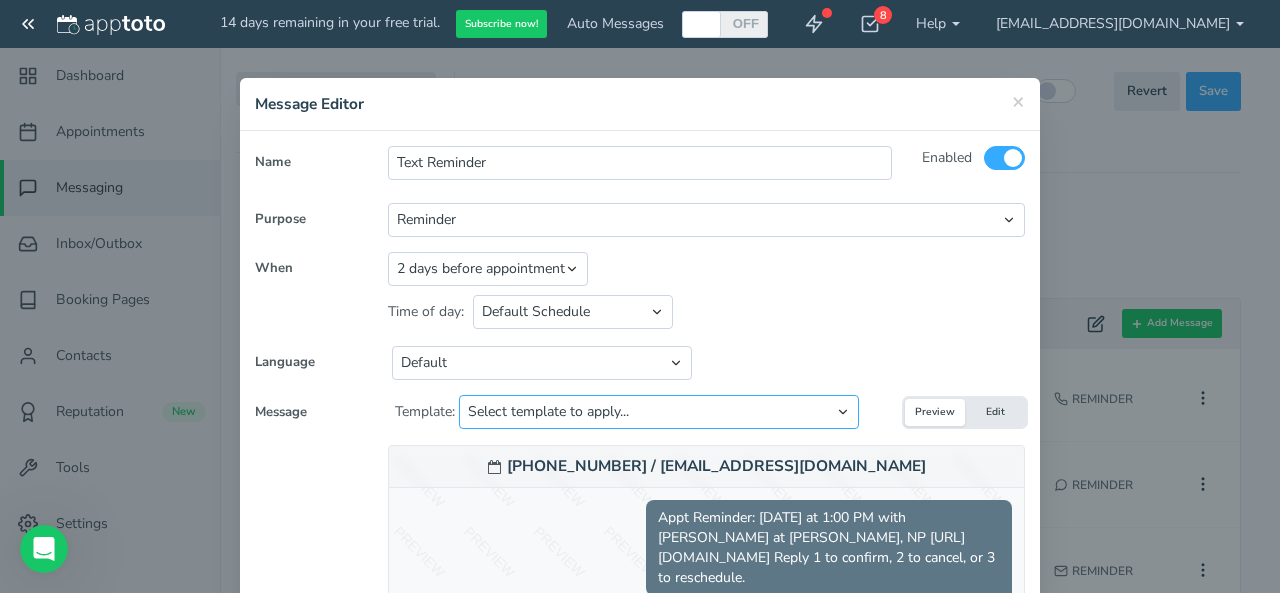 click on "Select template to apply... Default Reminder Default Reminder (just company name) Reminder without Appointment Page Link Reminder without Appointment Page Link (just company name)" at bounding box center [659, 412] 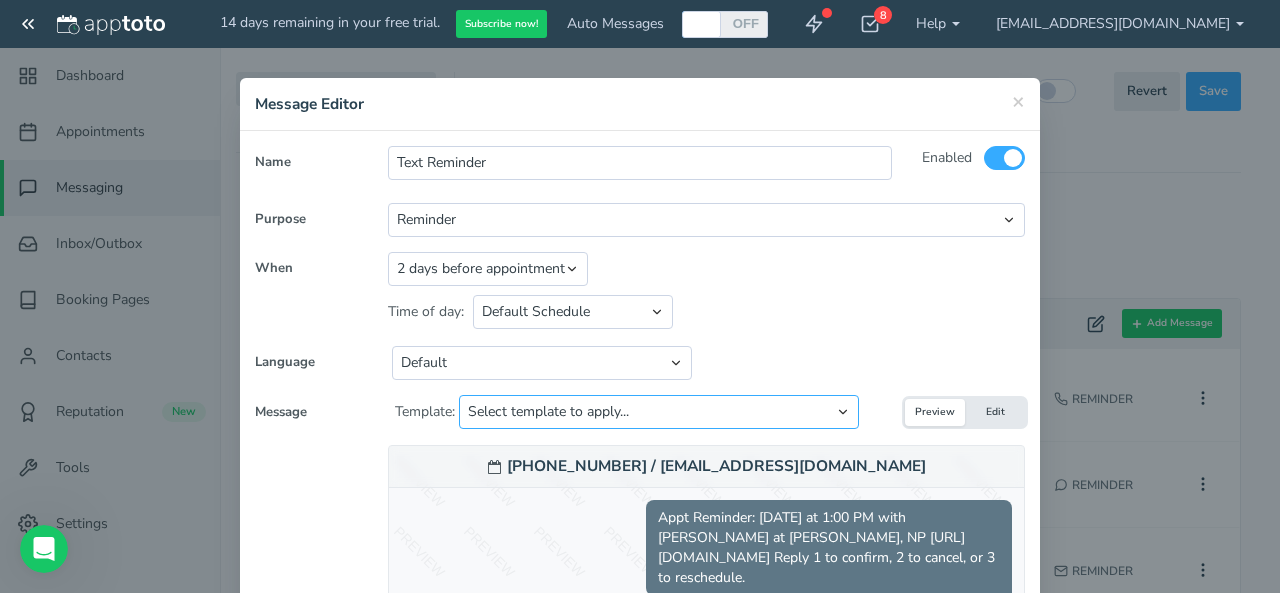 select on "object:29572" 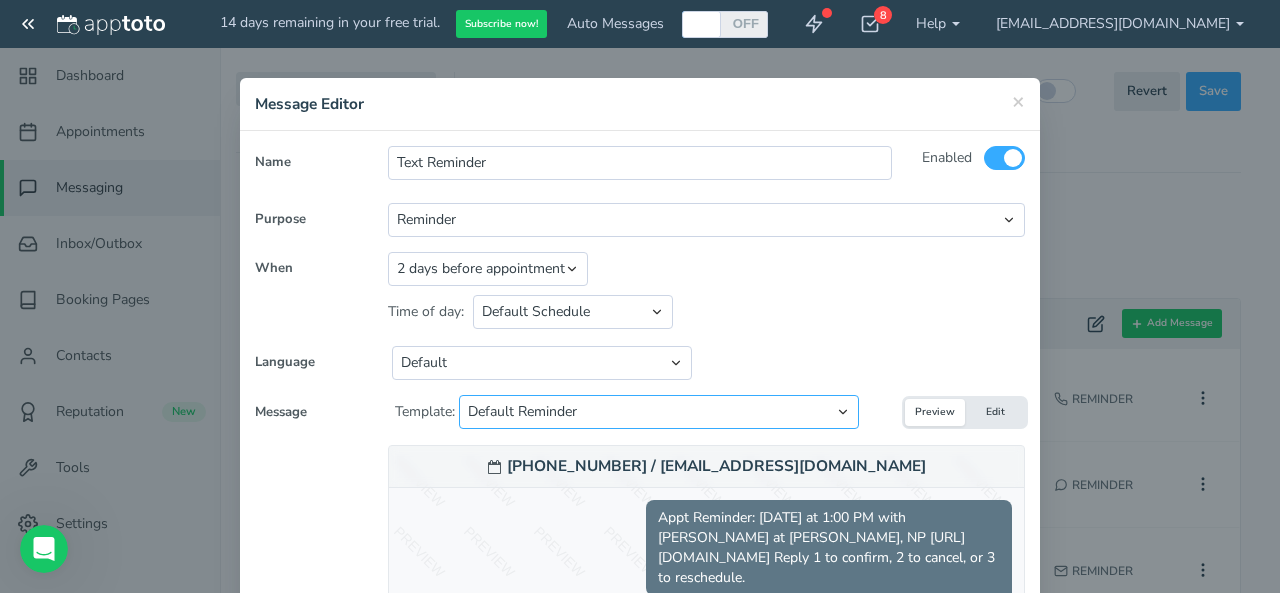 click on "Select template to apply... Default Reminder Default Reminder (just company name) Reminder without Appointment Page Link Reminder without Appointment Page Link (just company name)" at bounding box center (659, 412) 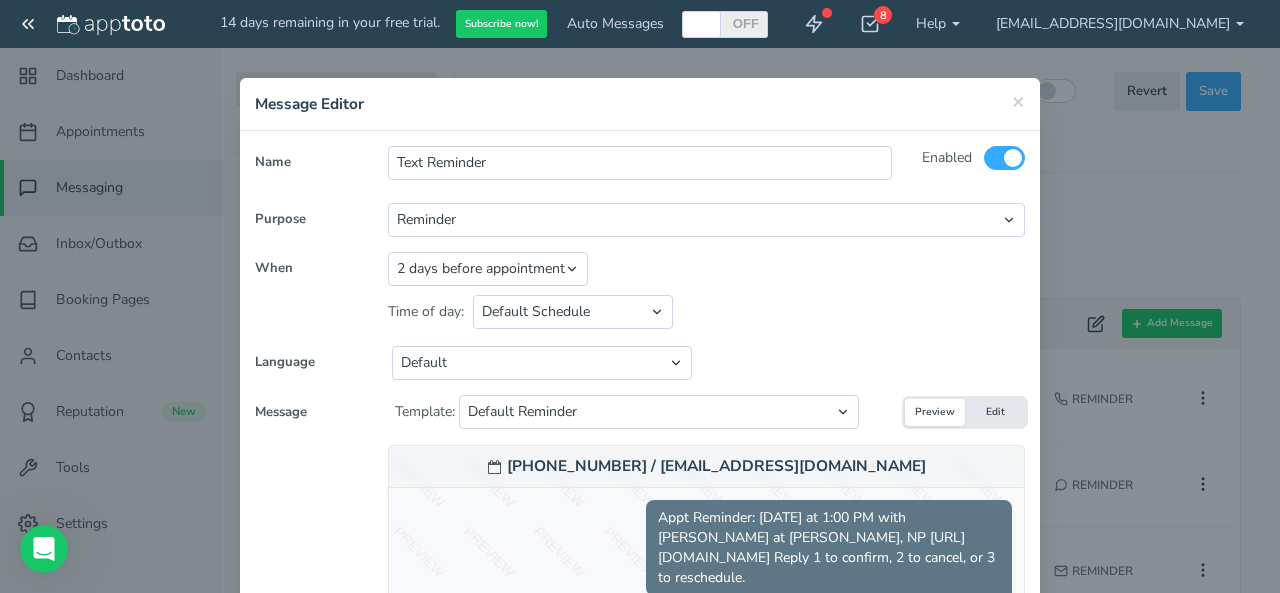 click on "Edit" at bounding box center (995, 412) 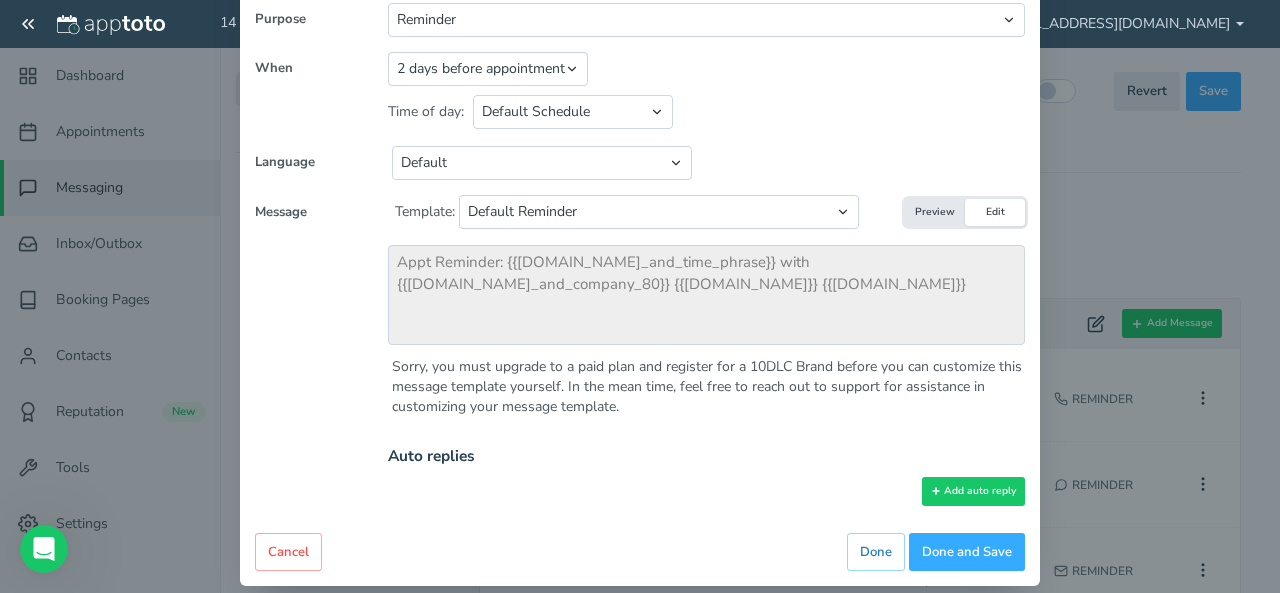 scroll, scrollTop: 220, scrollLeft: 0, axis: vertical 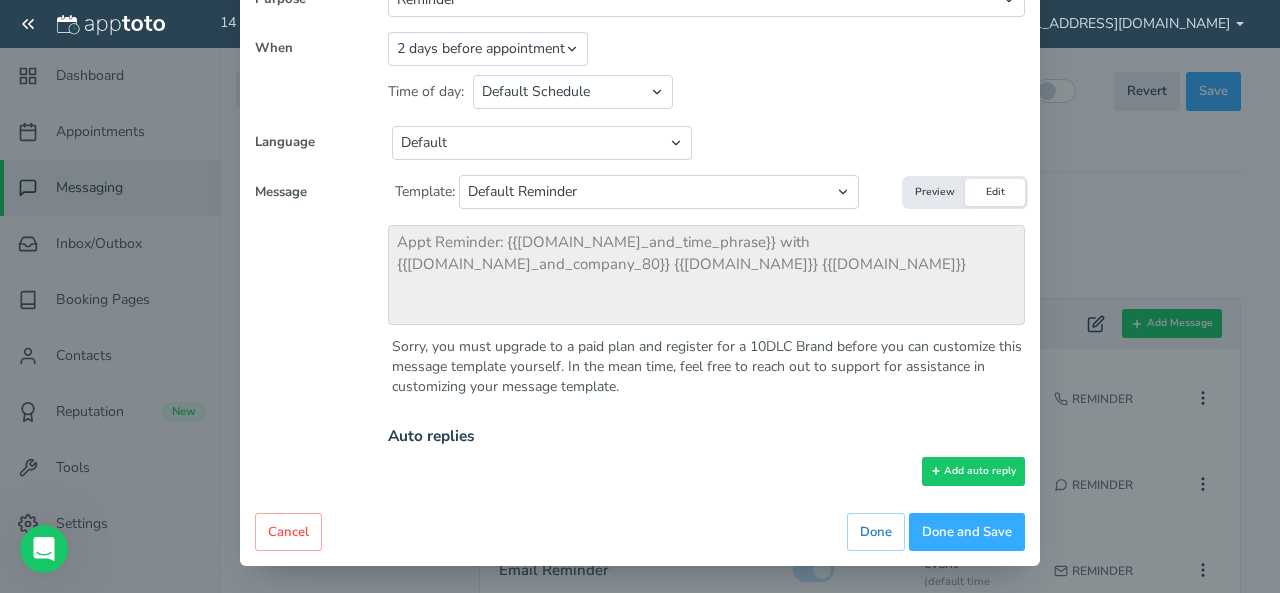 click on "Preview" at bounding box center (935, 192) 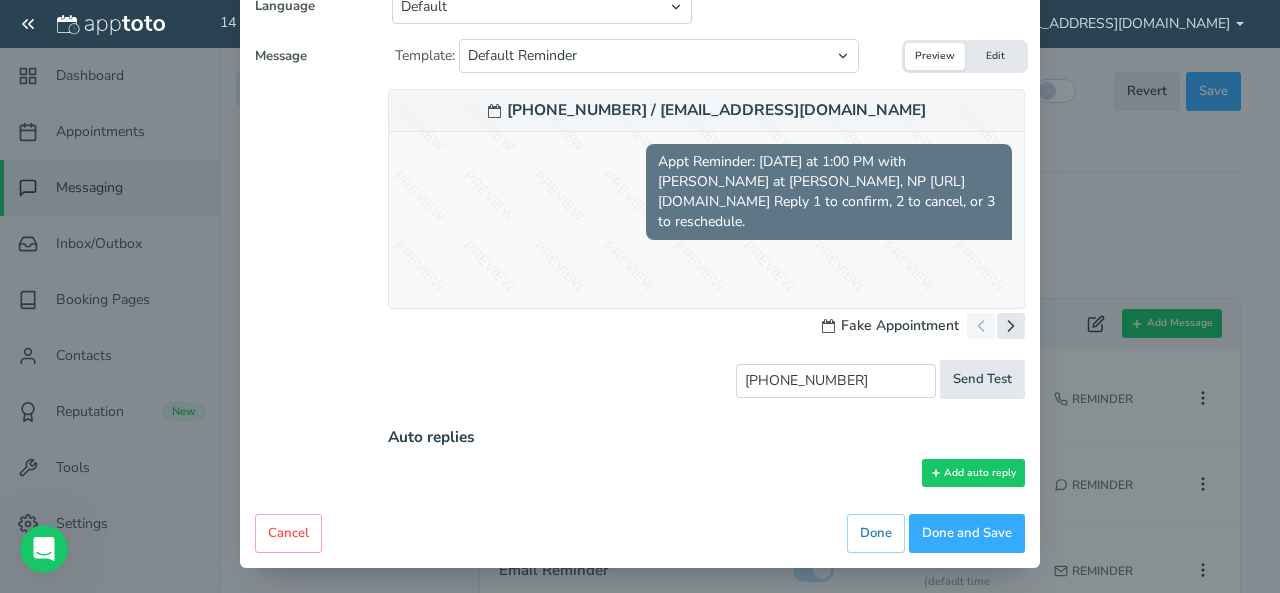 scroll, scrollTop: 358, scrollLeft: 0, axis: vertical 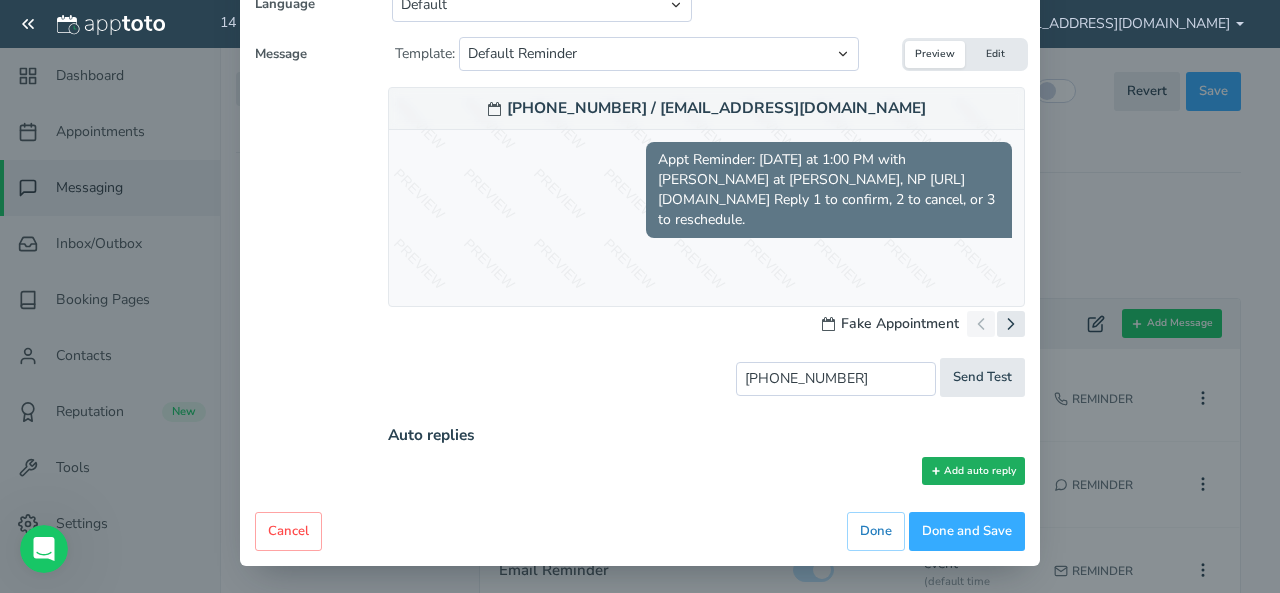 click on "Add auto reply" at bounding box center (973, 471) 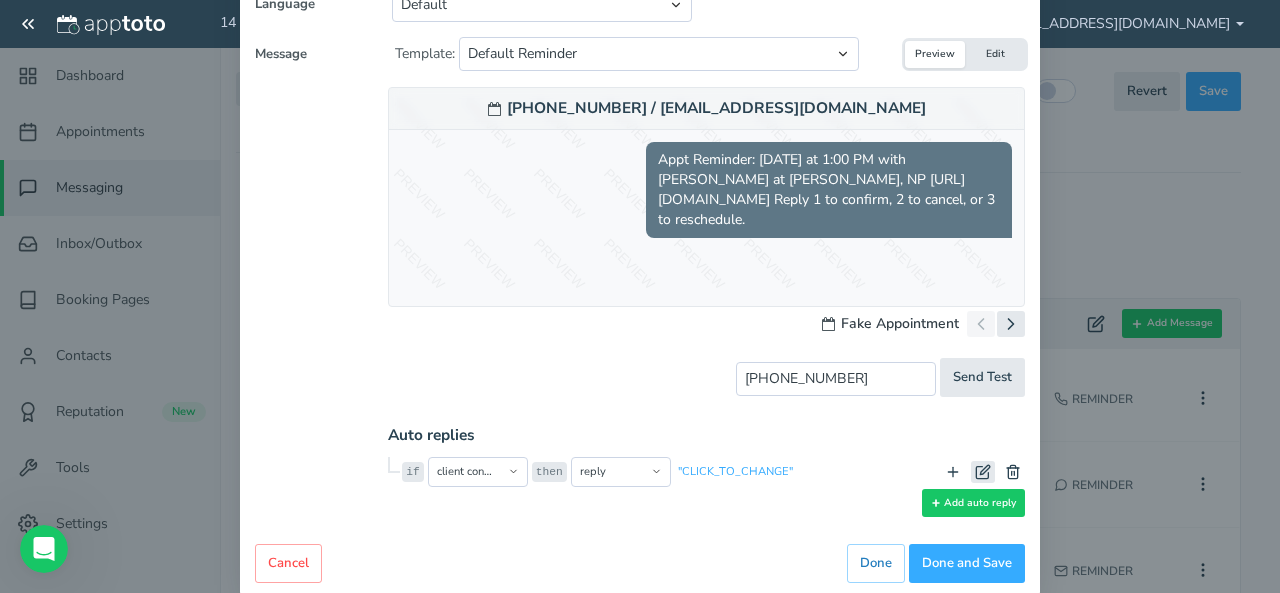 click at bounding box center (983, 472) 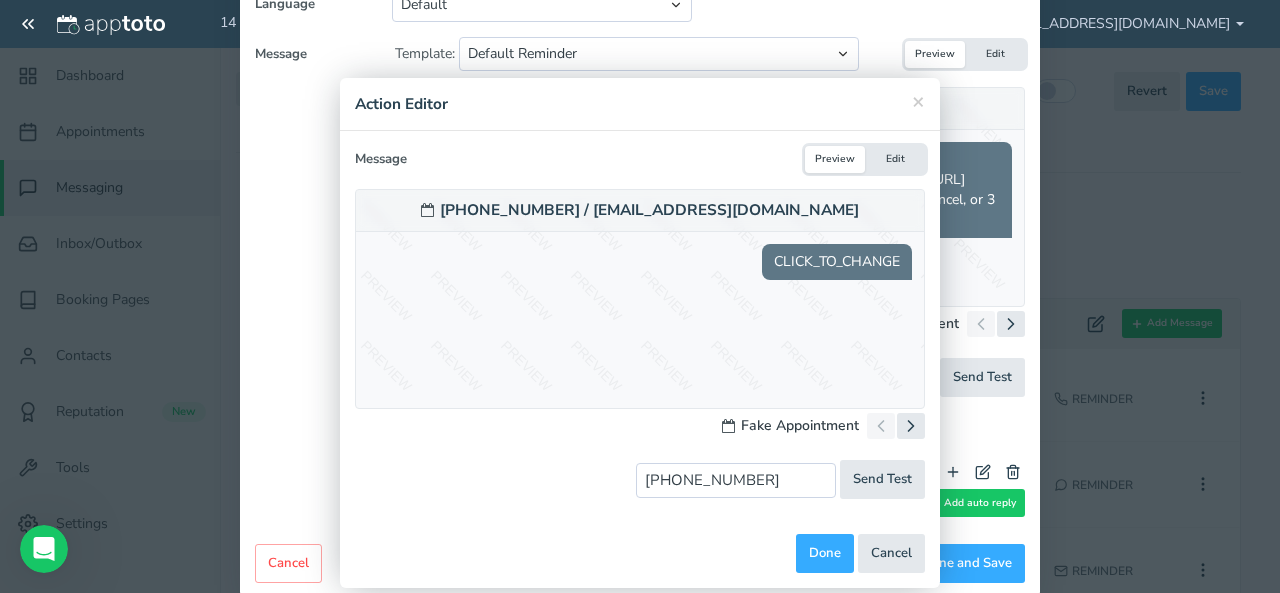 click on "Edit" 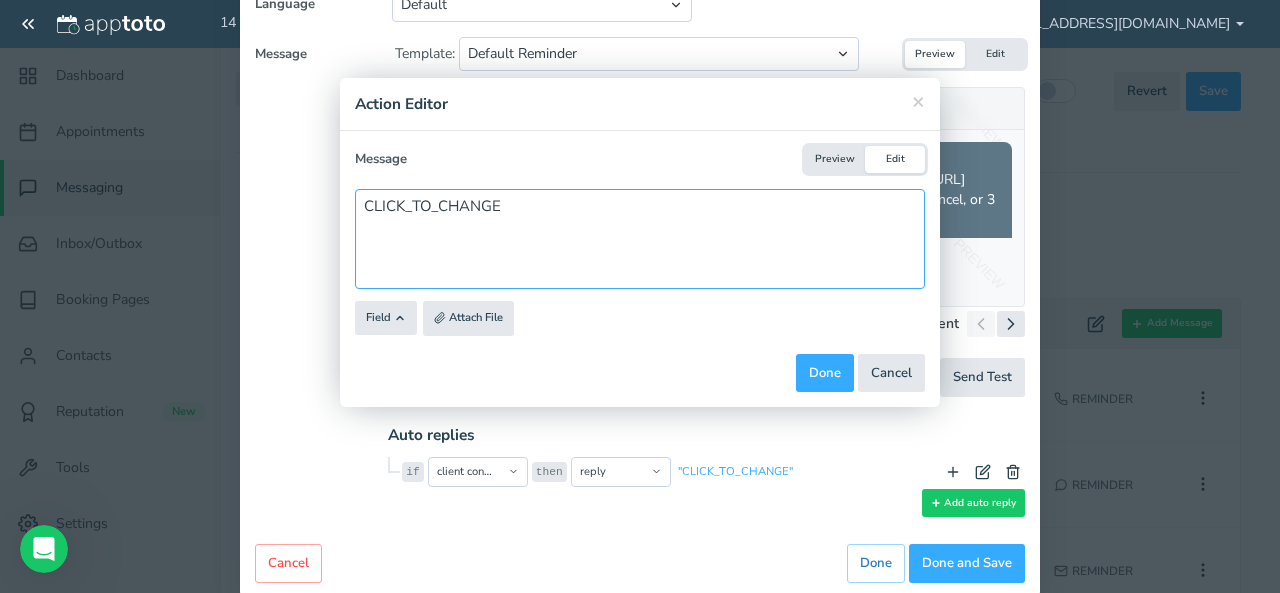 drag, startPoint x: 552, startPoint y: 210, endPoint x: 359, endPoint y: 196, distance: 193.50711 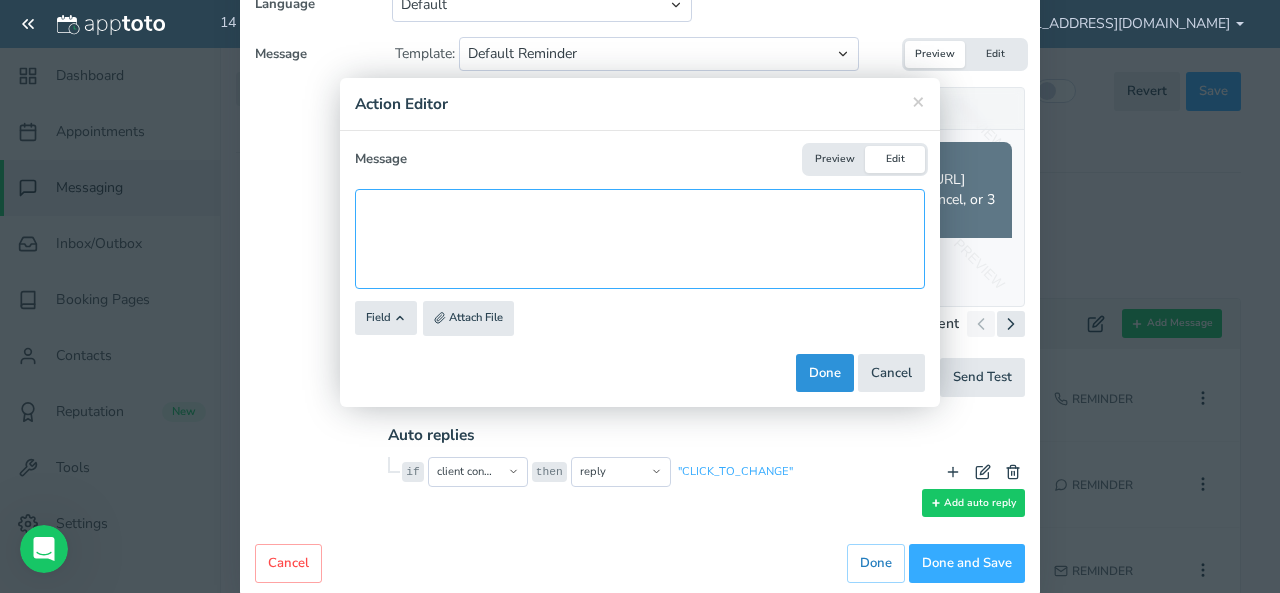 type 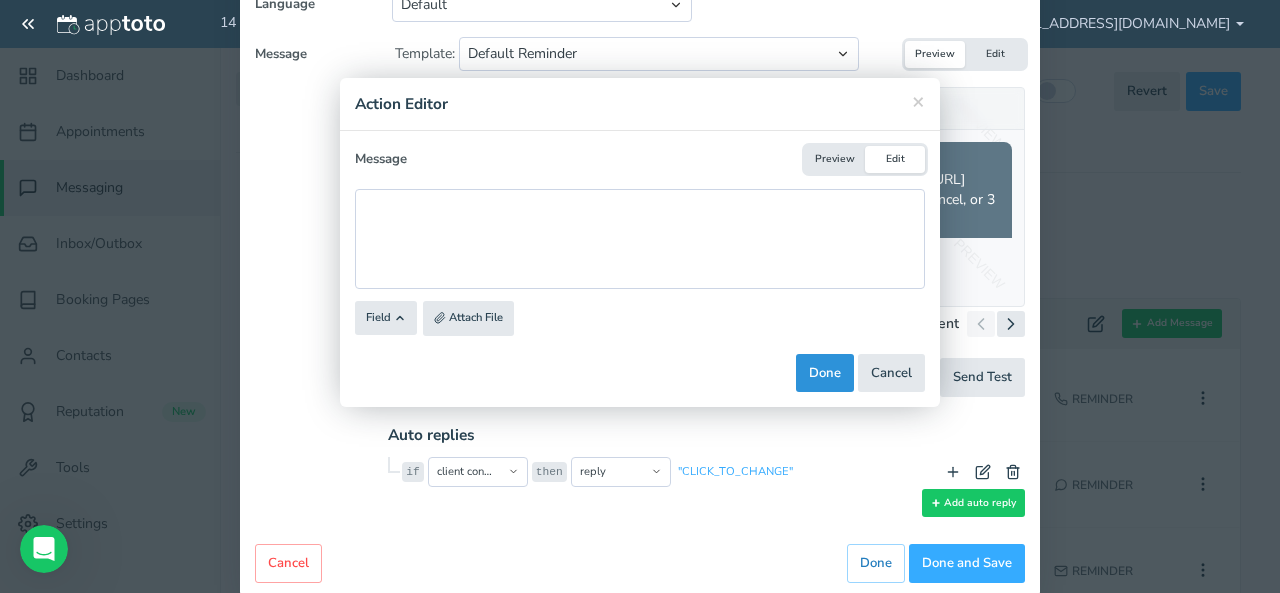 click on "Done" 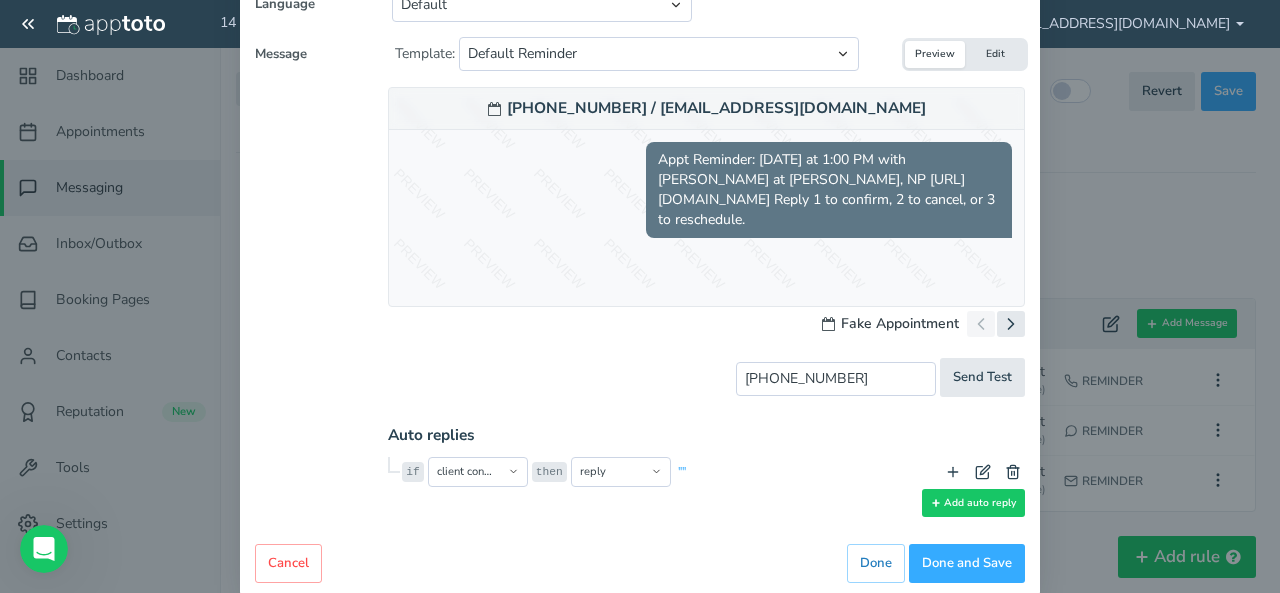click on "Edit" at bounding box center [995, 54] 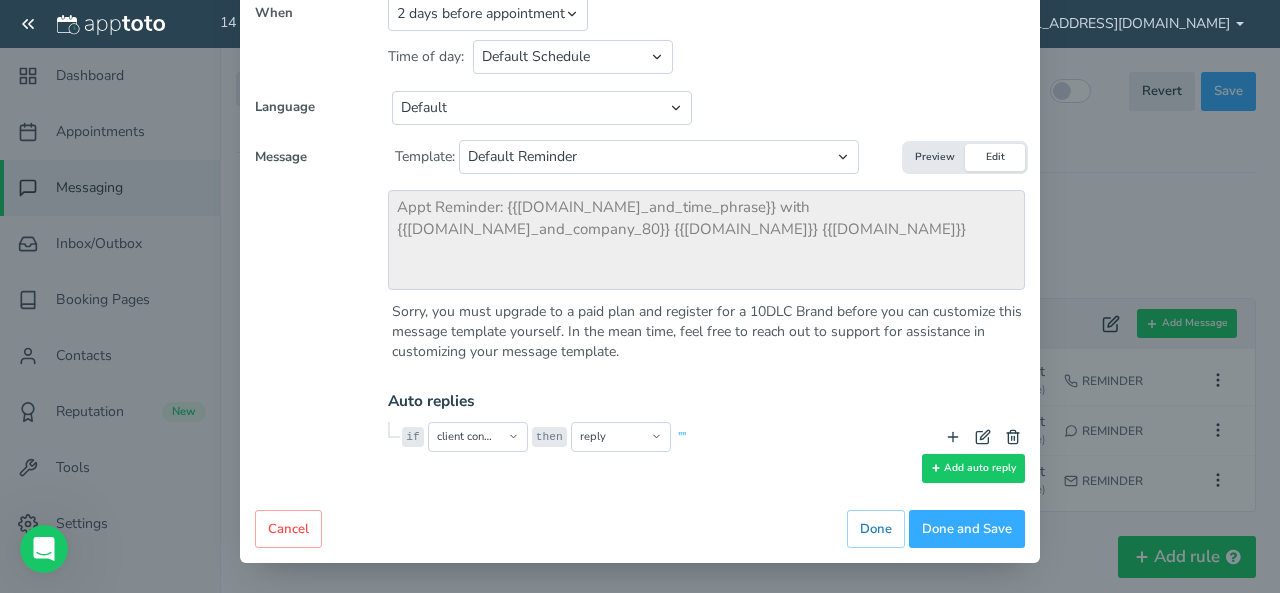 scroll, scrollTop: 252, scrollLeft: 0, axis: vertical 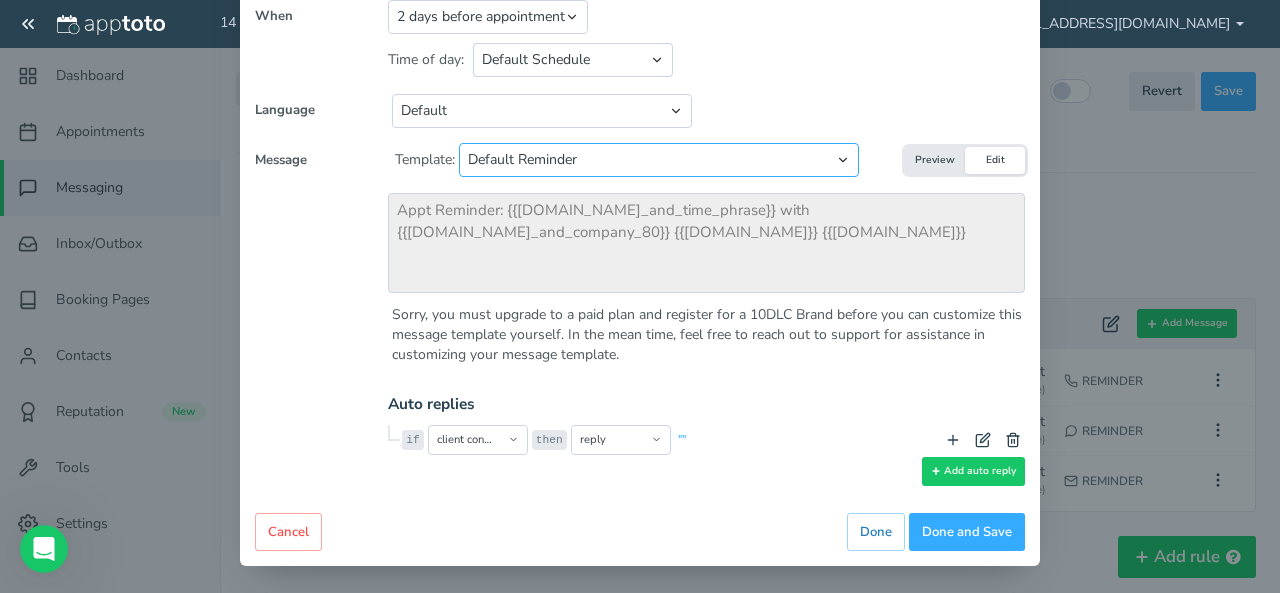 click on "Select template to apply... Default Reminder Default Reminder (just company name) Reminder without Appointment Page Link Reminder without Appointment Page Link (just company name)" at bounding box center [659, 160] 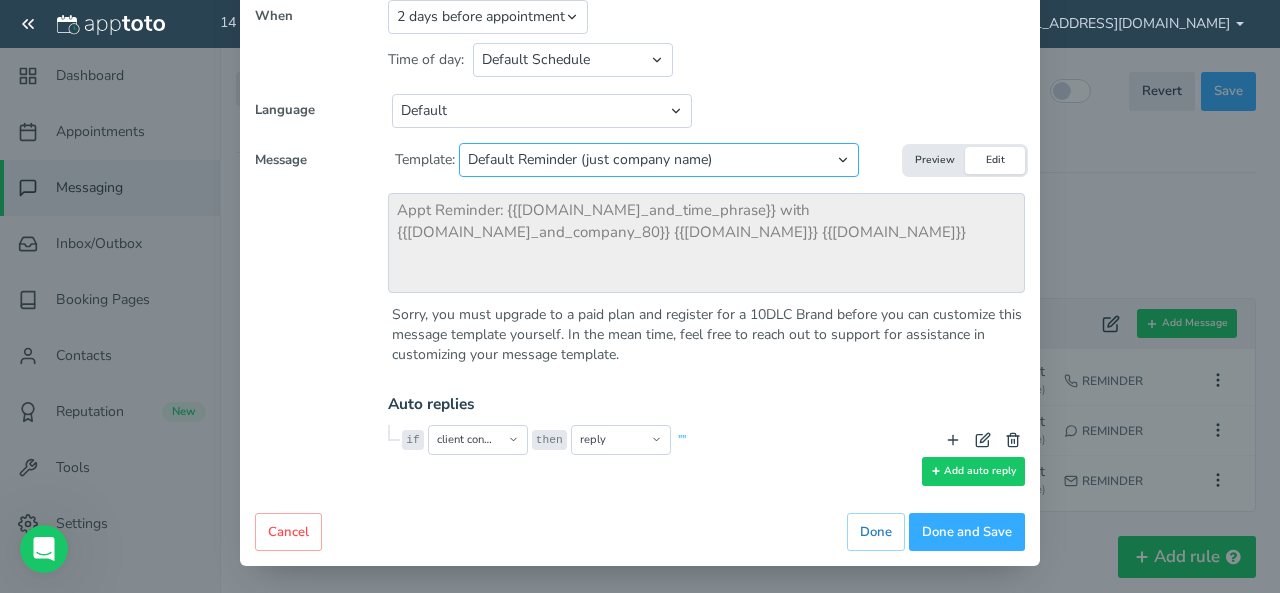 click on "Select template to apply... Default Reminder Default Reminder (just company name) Reminder without Appointment Page Link Reminder without Appointment Page Link (just company name)" at bounding box center [659, 160] 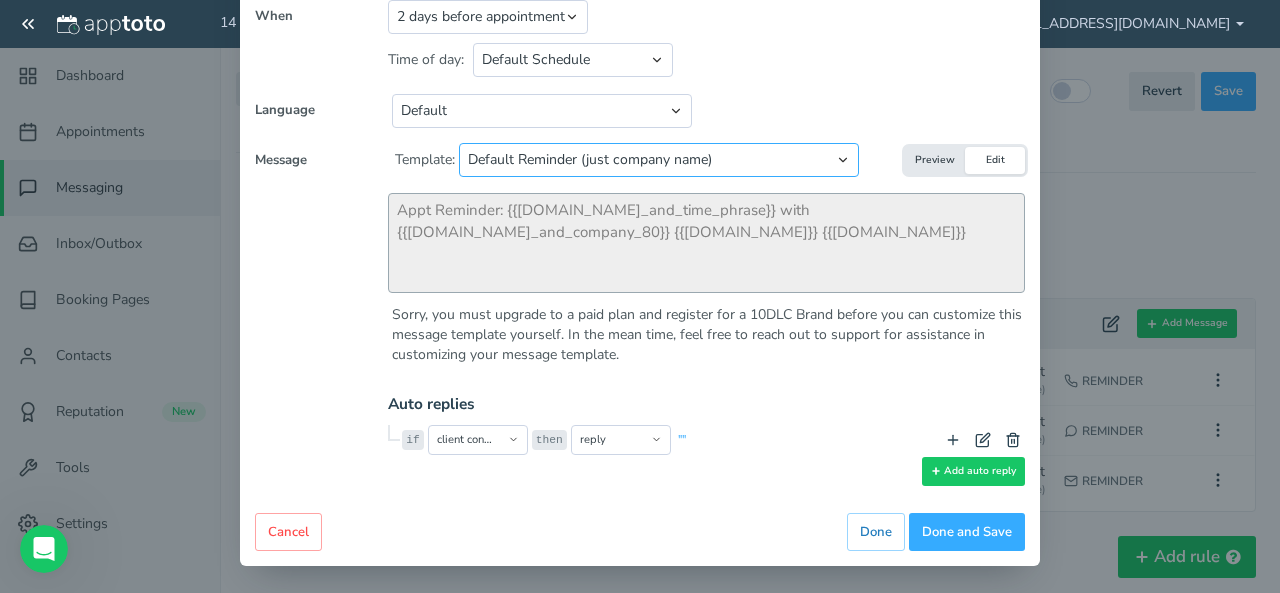 type on "Appt Reminder: {{event.day_and_time_phrase}} with {{user.company_80}} {{reminder.link}} {{reminder.prompt}}" 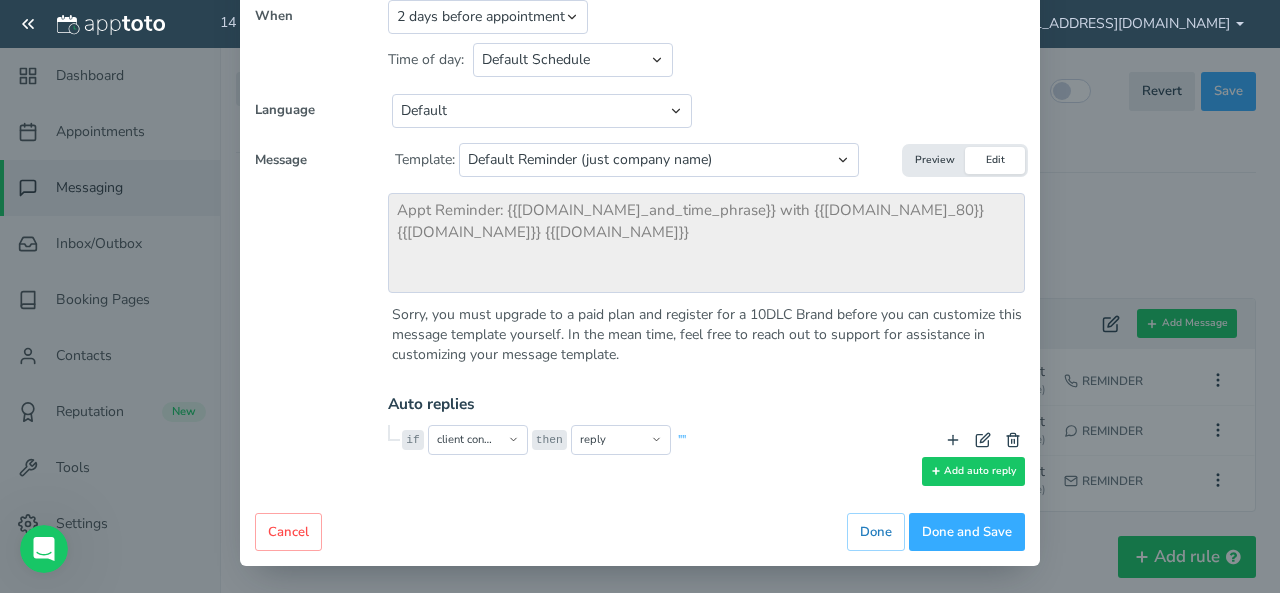 click on "Preview" at bounding box center (935, 160) 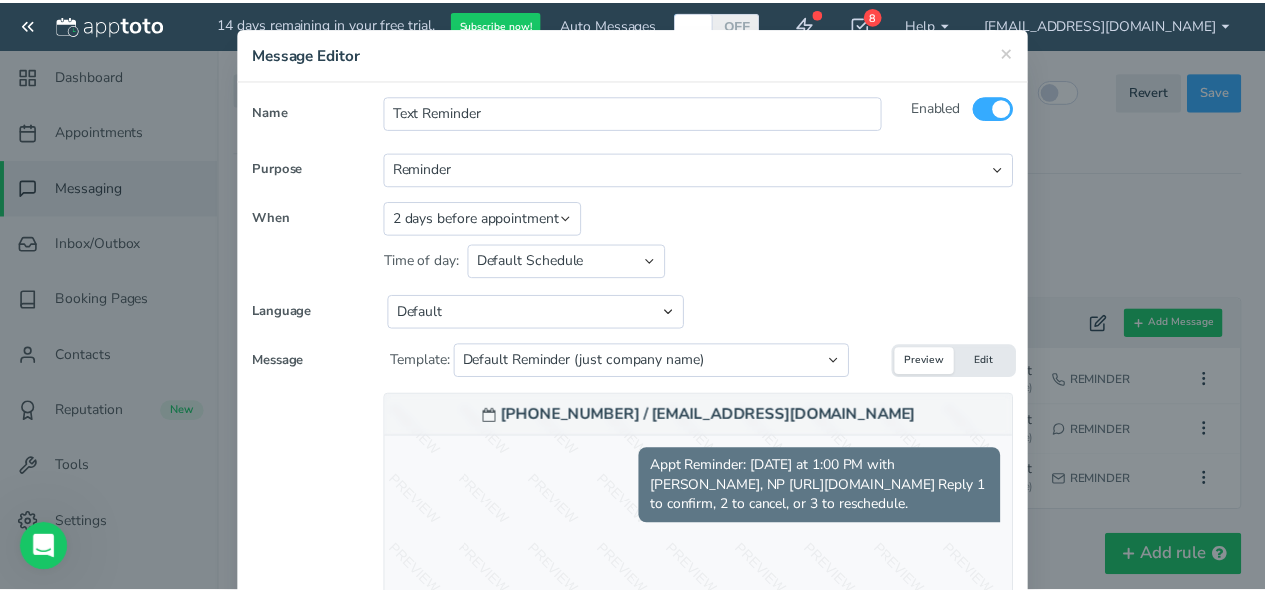scroll, scrollTop: 12, scrollLeft: 0, axis: vertical 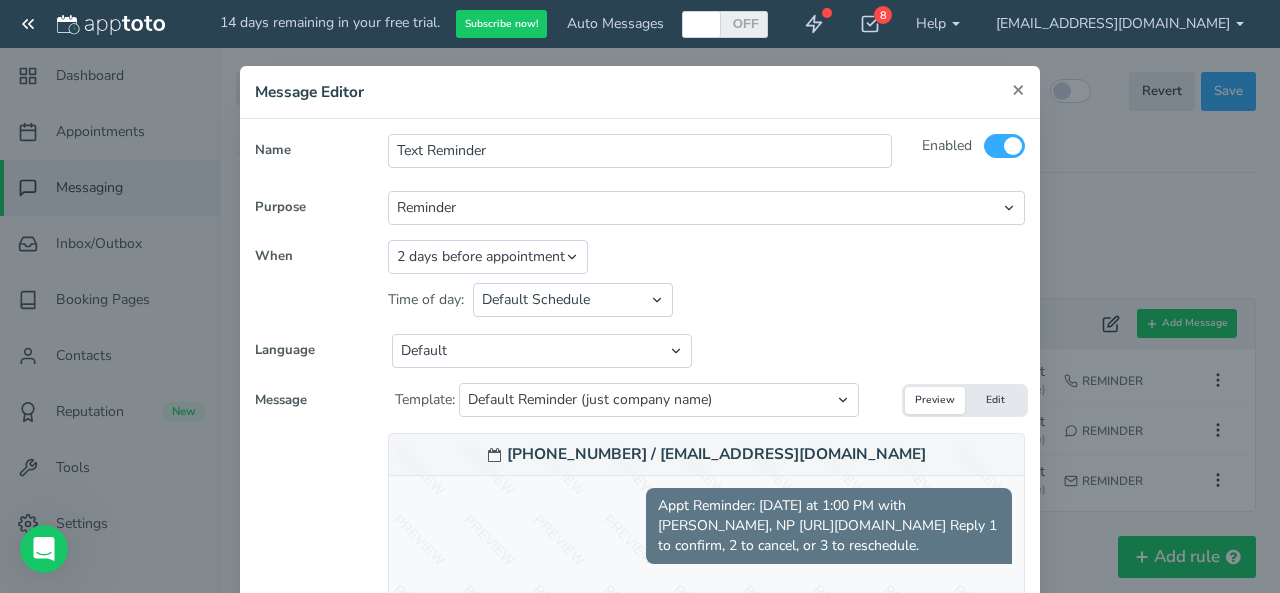 click on "×" at bounding box center [1018, 89] 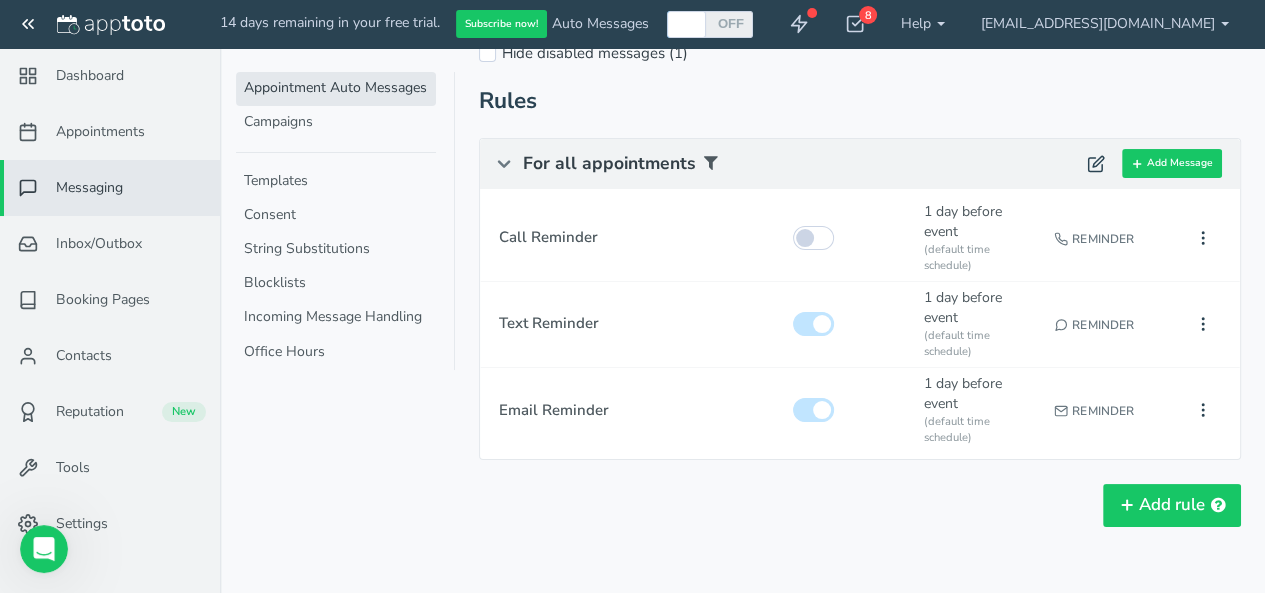 scroll, scrollTop: 183, scrollLeft: 0, axis: vertical 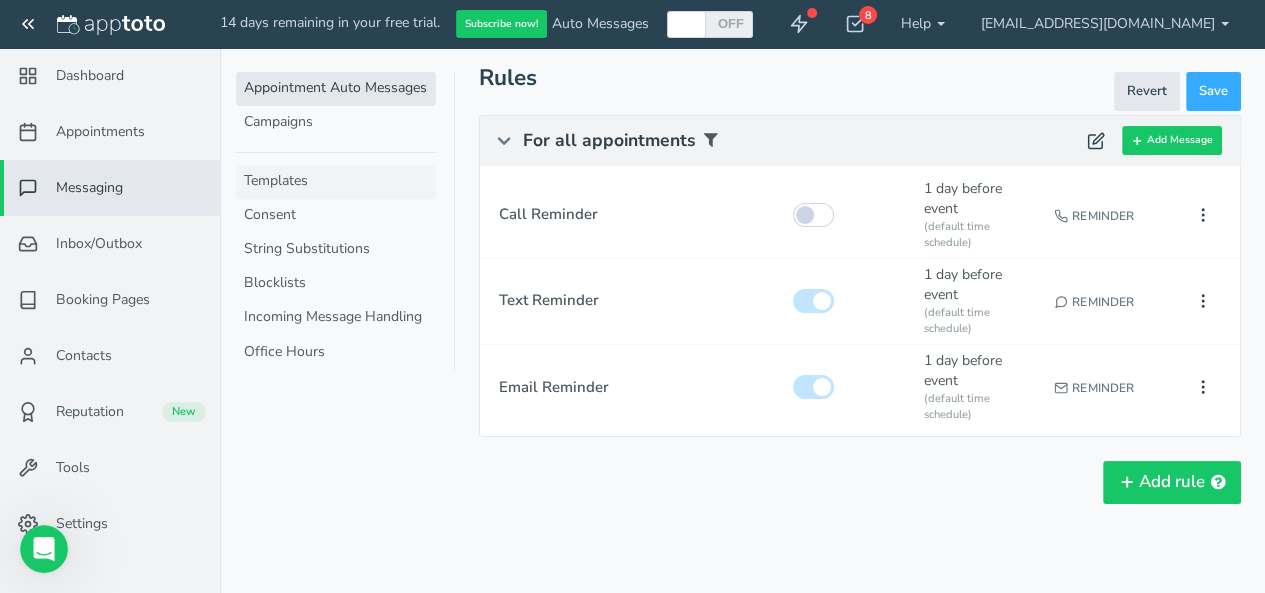 click on "Templates" at bounding box center [336, 182] 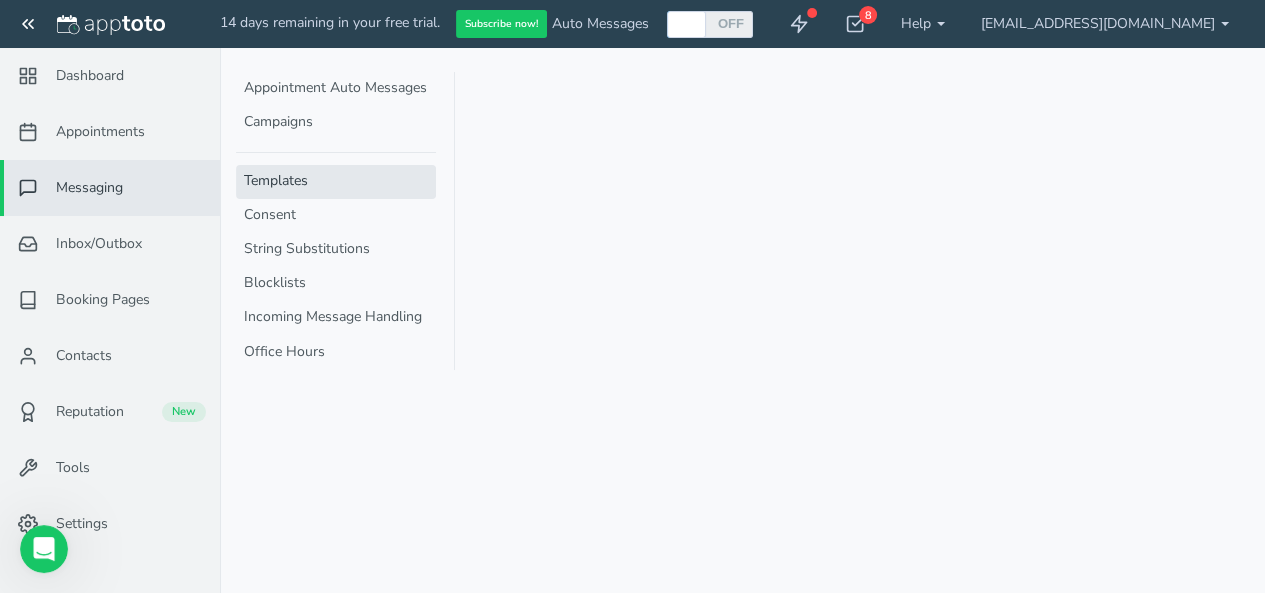 scroll, scrollTop: 0, scrollLeft: 0, axis: both 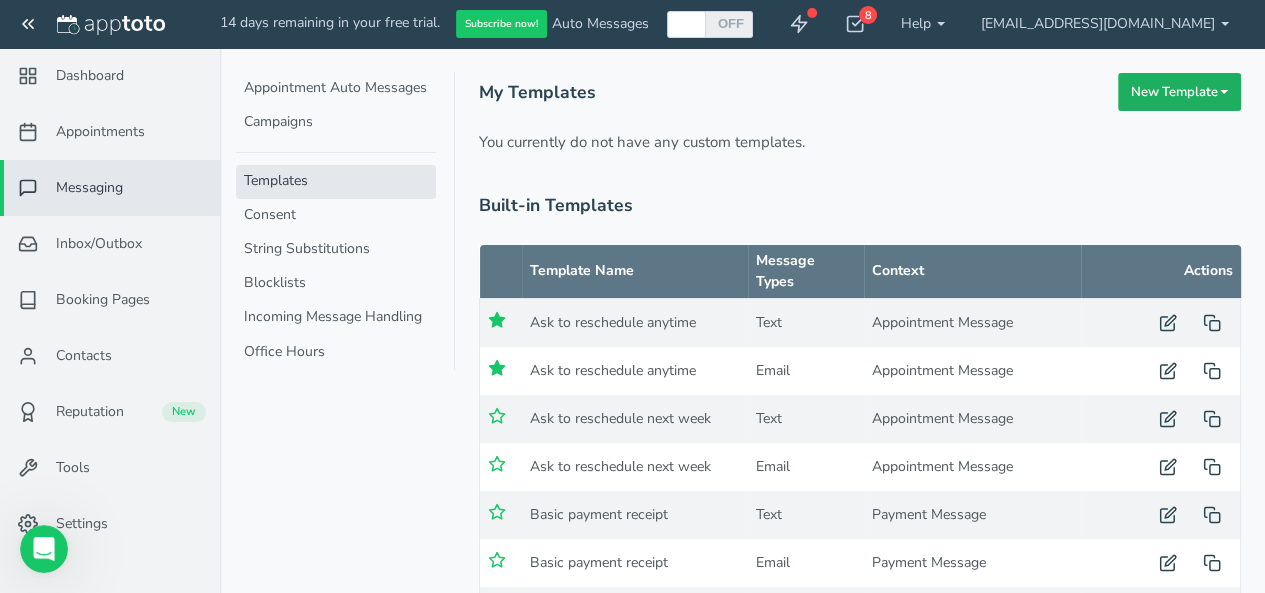 click on "New Template" at bounding box center (1179, 92) 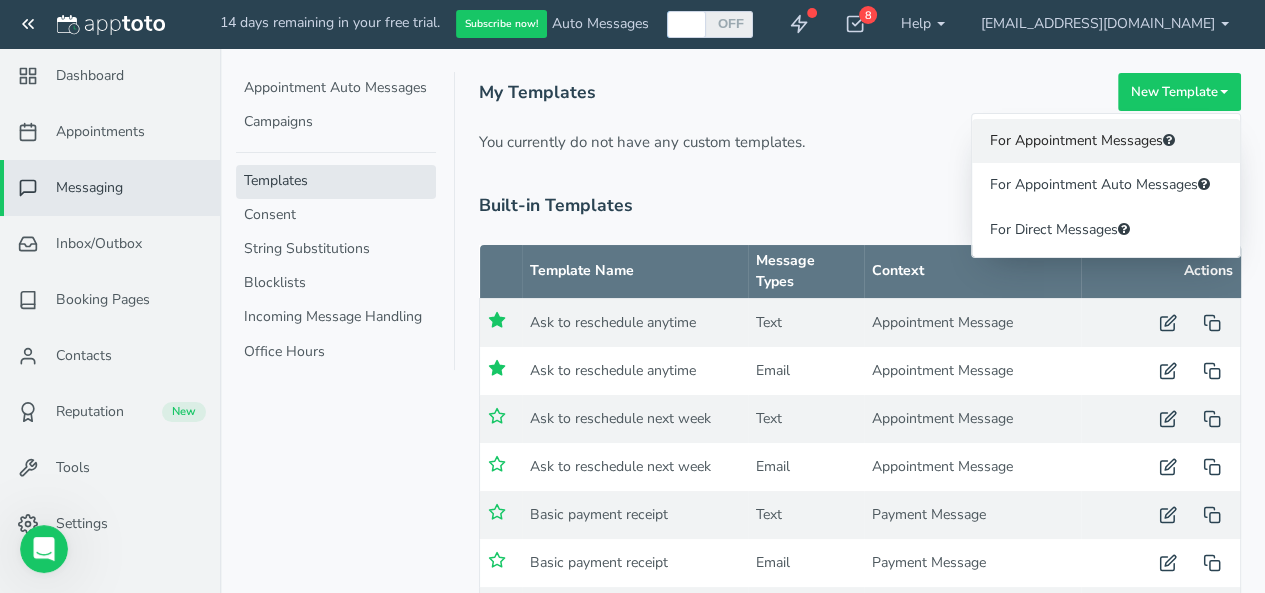 click on "For Appointment Messages" at bounding box center (1106, 141) 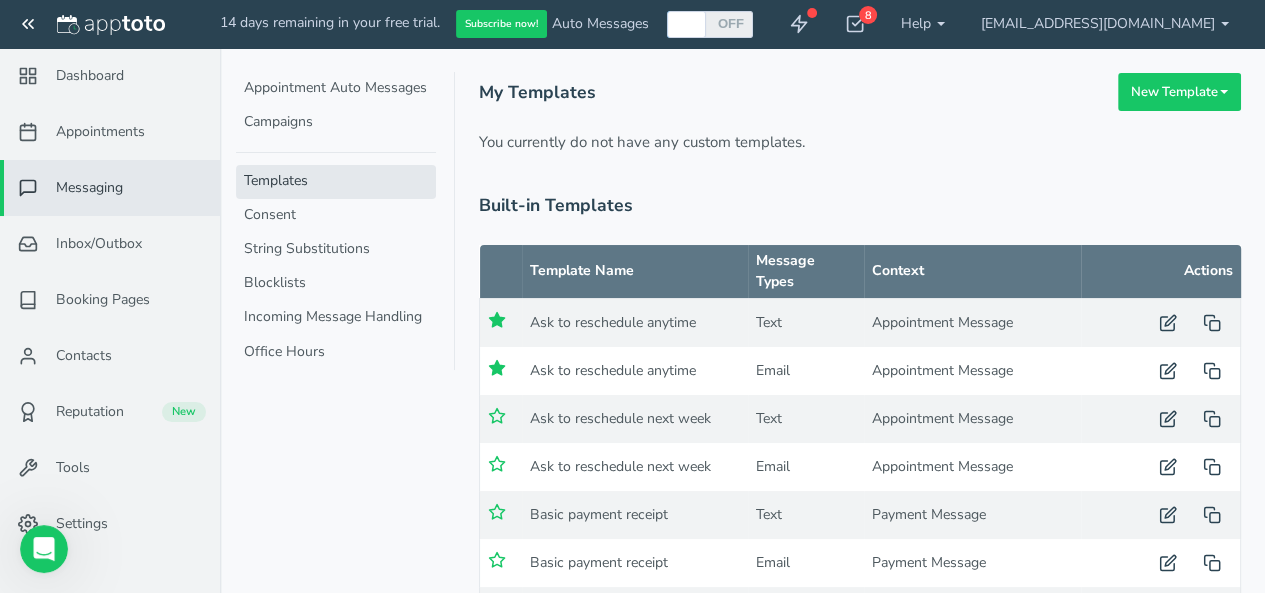 radio on "true" 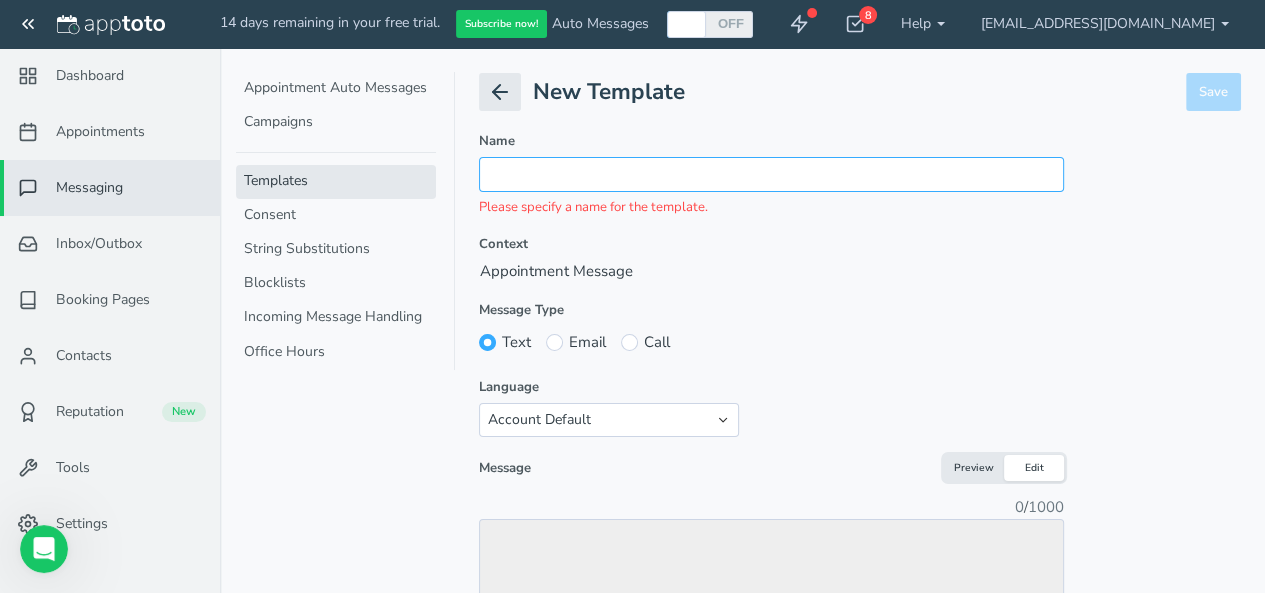 click at bounding box center [771, 174] 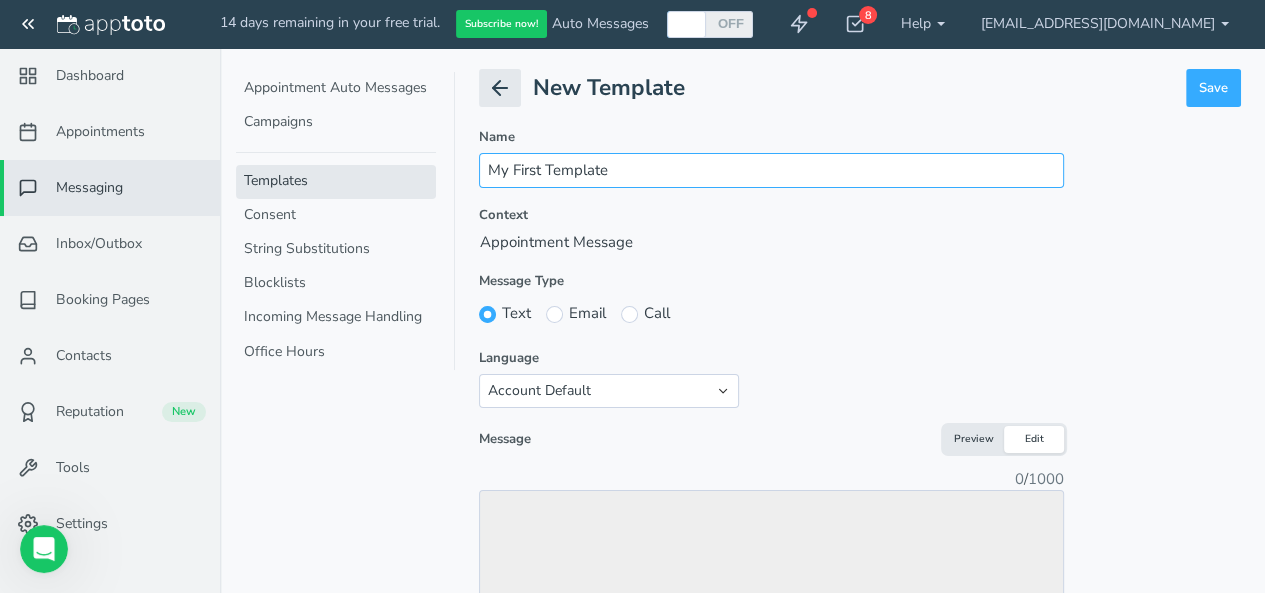 scroll, scrollTop: 0, scrollLeft: 0, axis: both 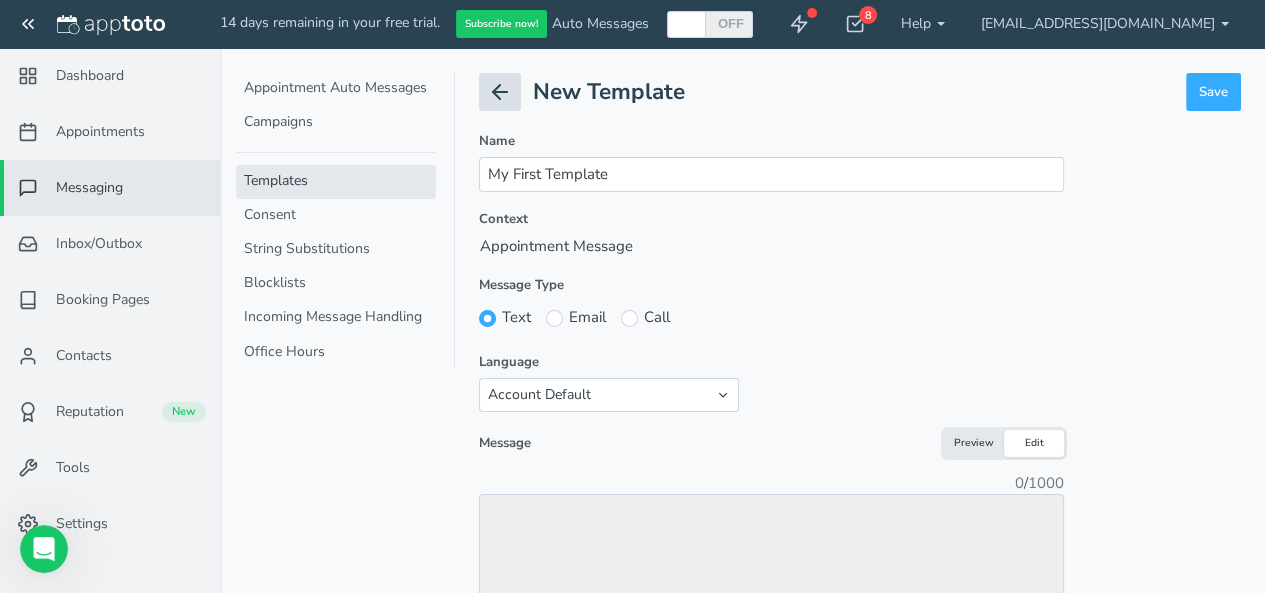 click 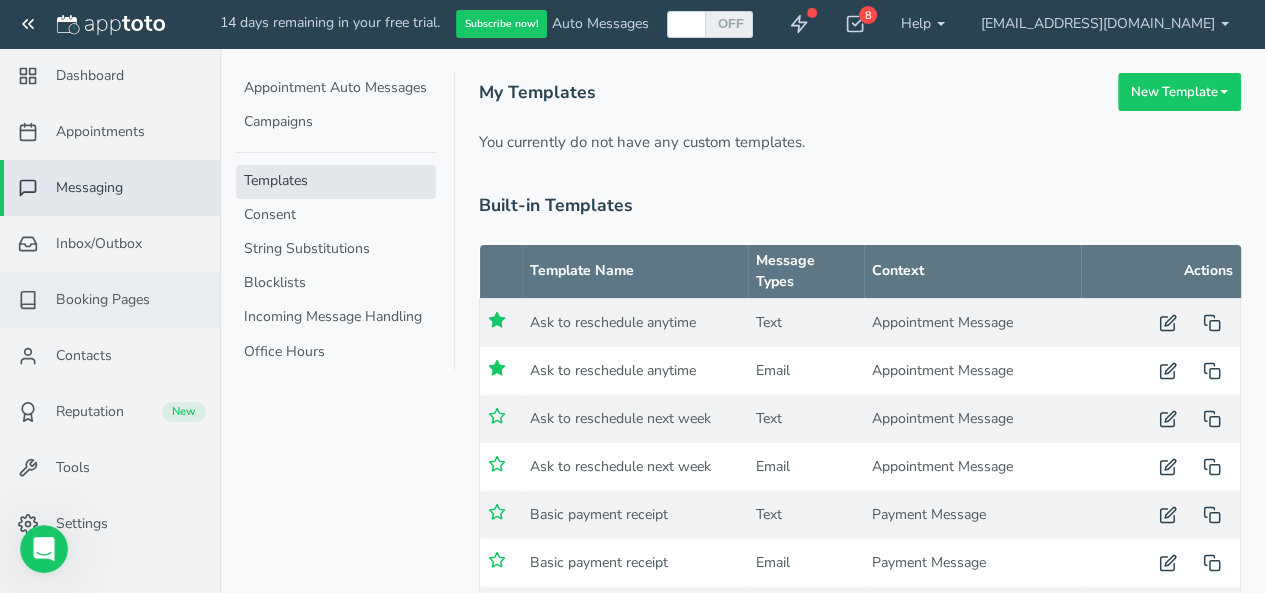 click on "Booking Pages" at bounding box center [103, 300] 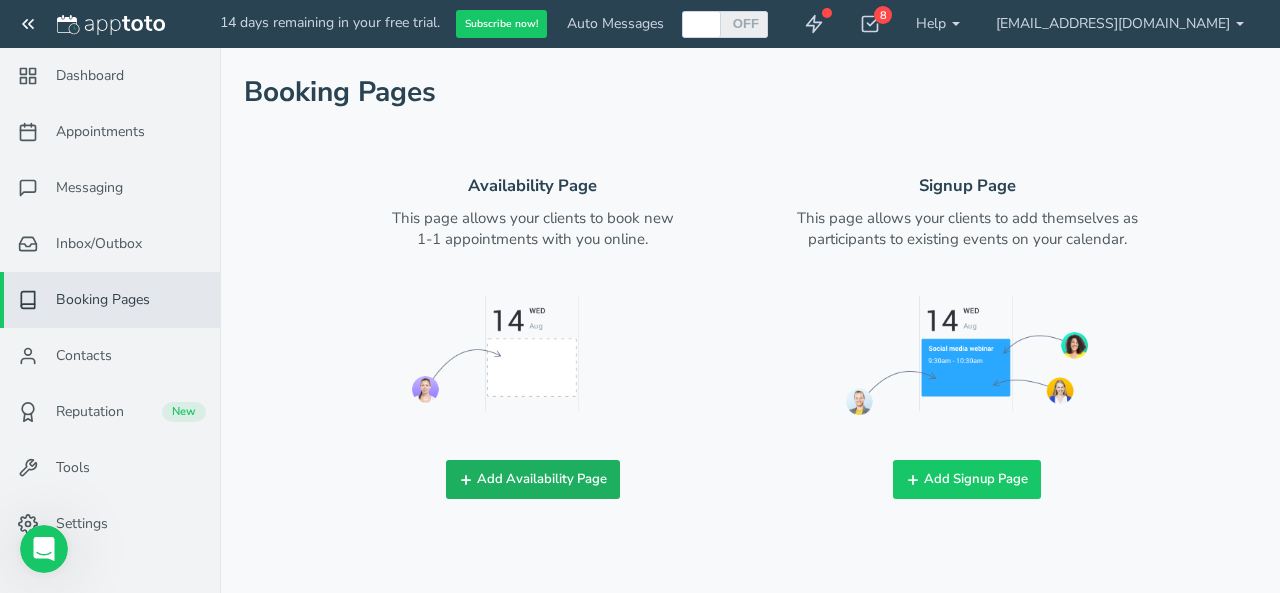 click on "Add Availability Page" at bounding box center [533, 479] 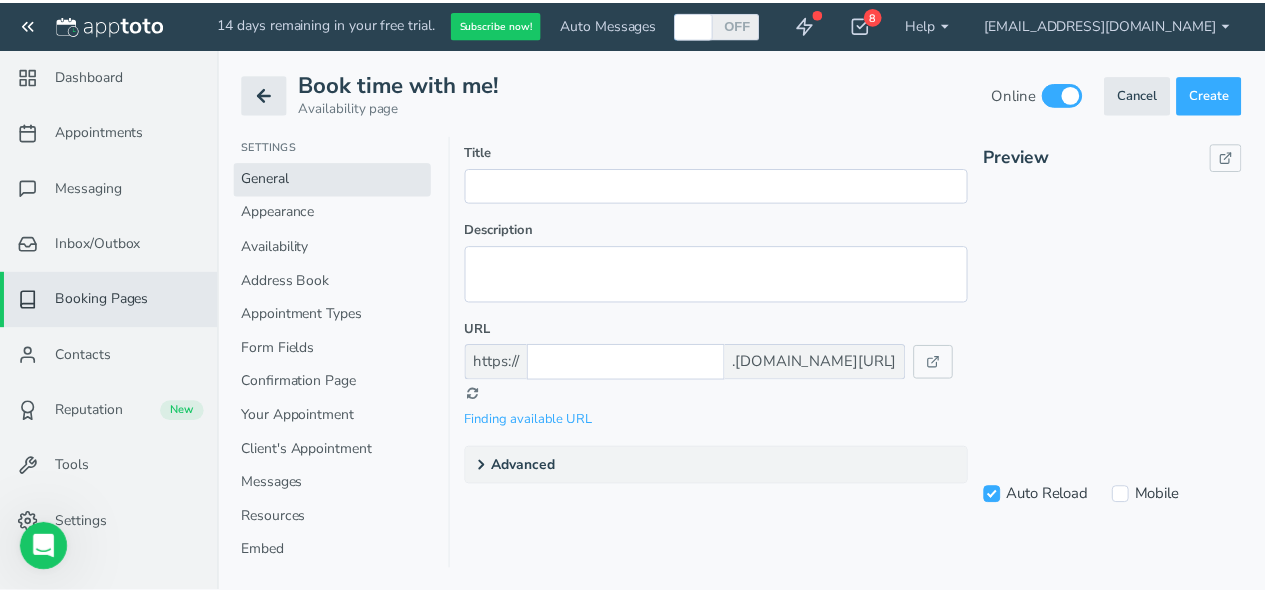 checkbox on "true" 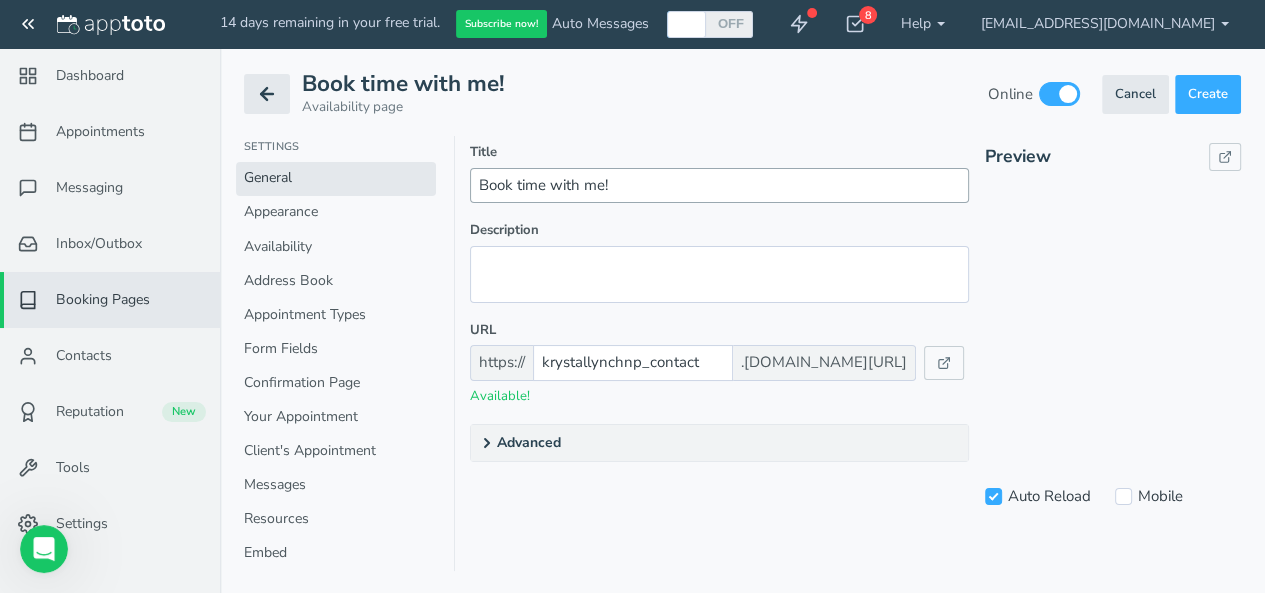 scroll, scrollTop: 0, scrollLeft: 0, axis: both 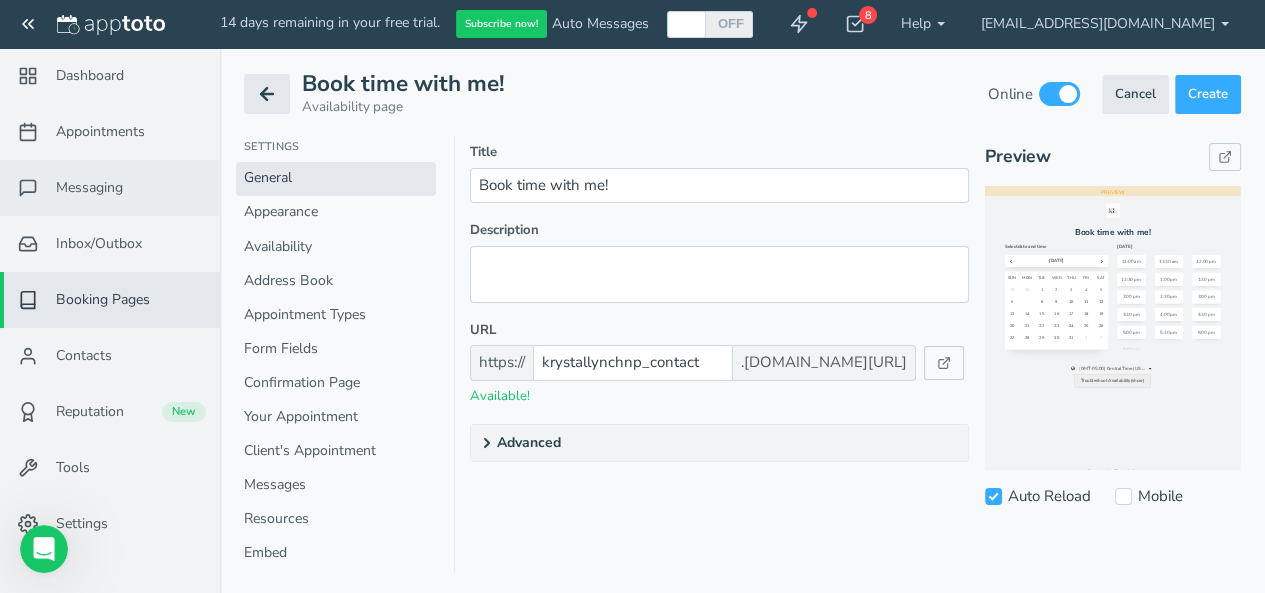 click on "Messaging" at bounding box center [110, 188] 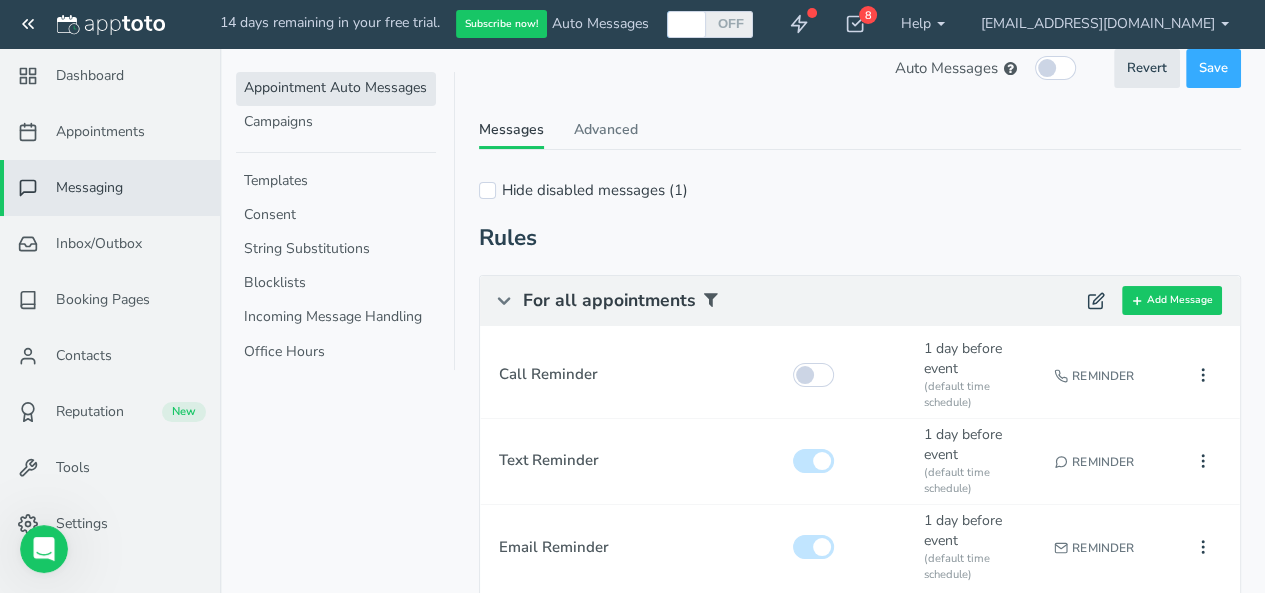 scroll, scrollTop: 0, scrollLeft: 0, axis: both 